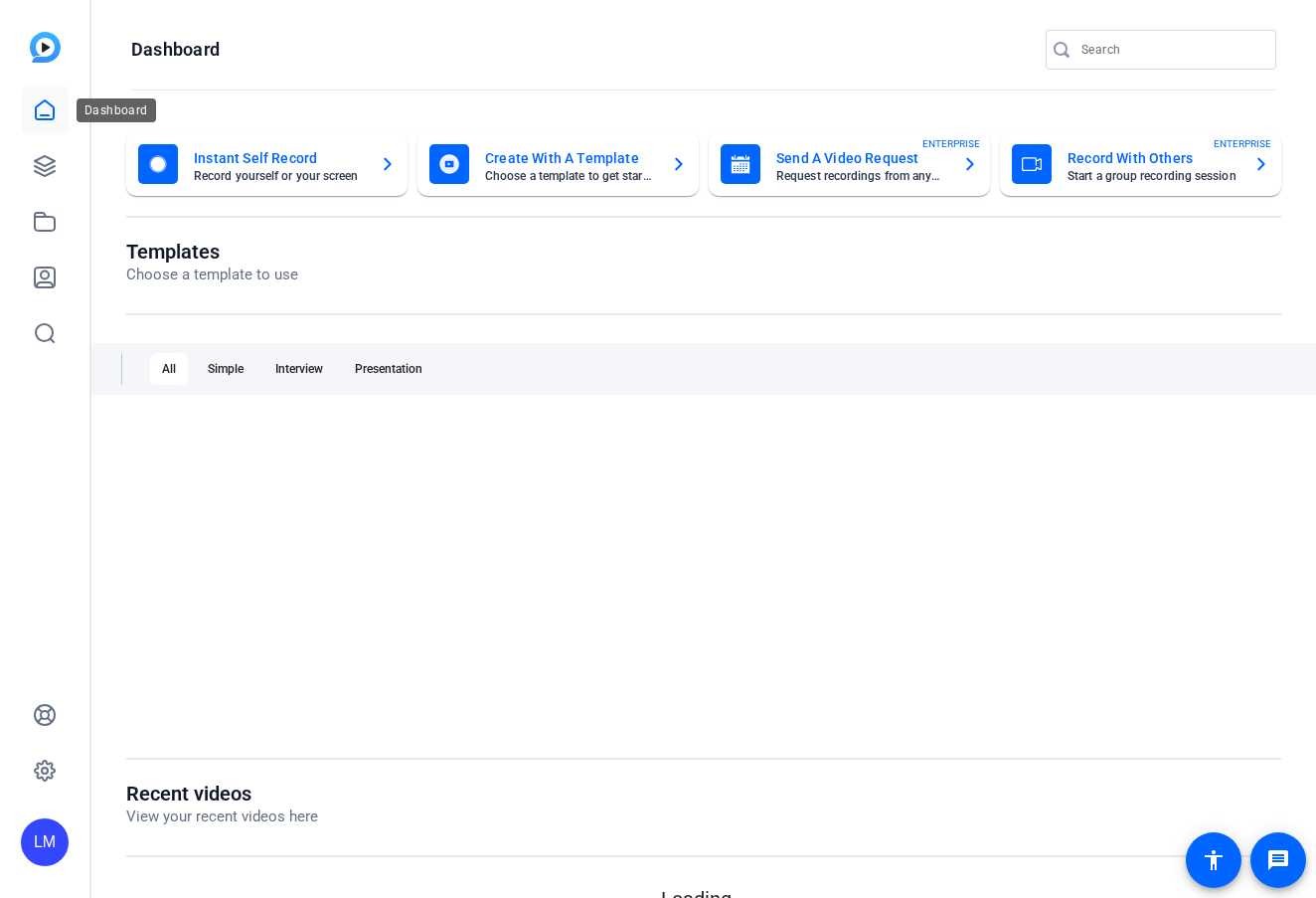 scroll, scrollTop: 0, scrollLeft: 0, axis: both 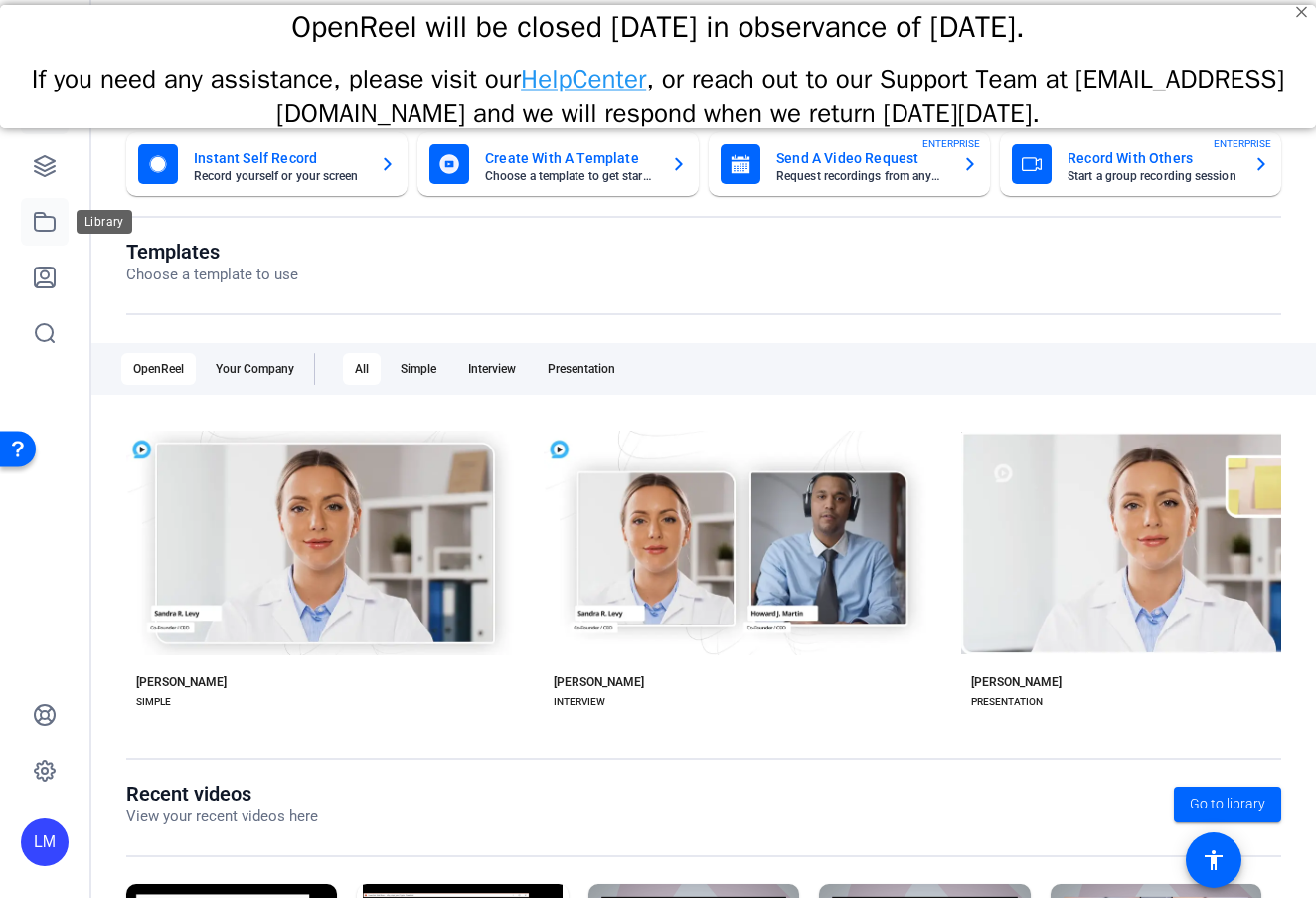 click 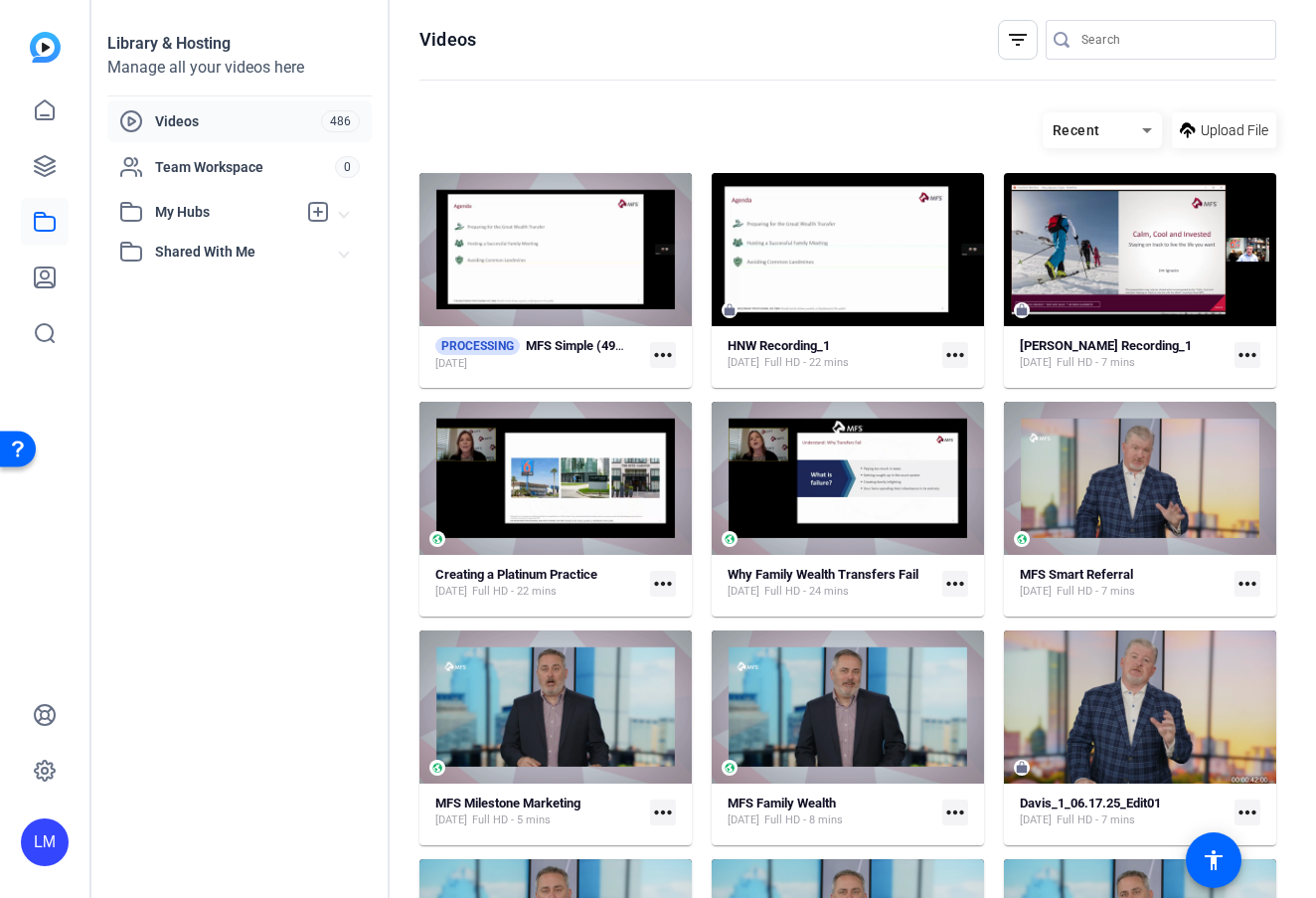 click on "more_horiz" 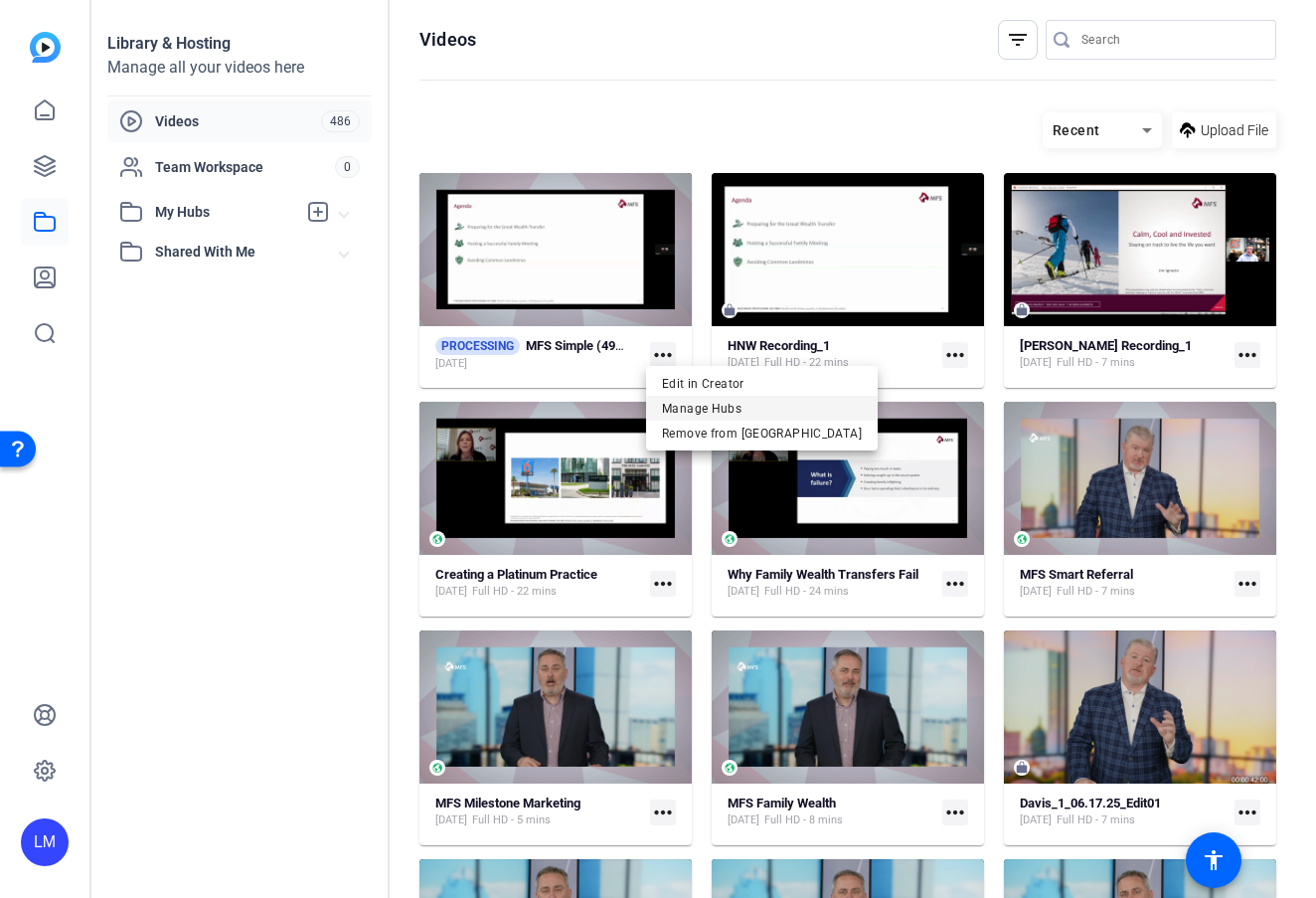 click on "Manage Hubs" at bounding box center (761, 408) 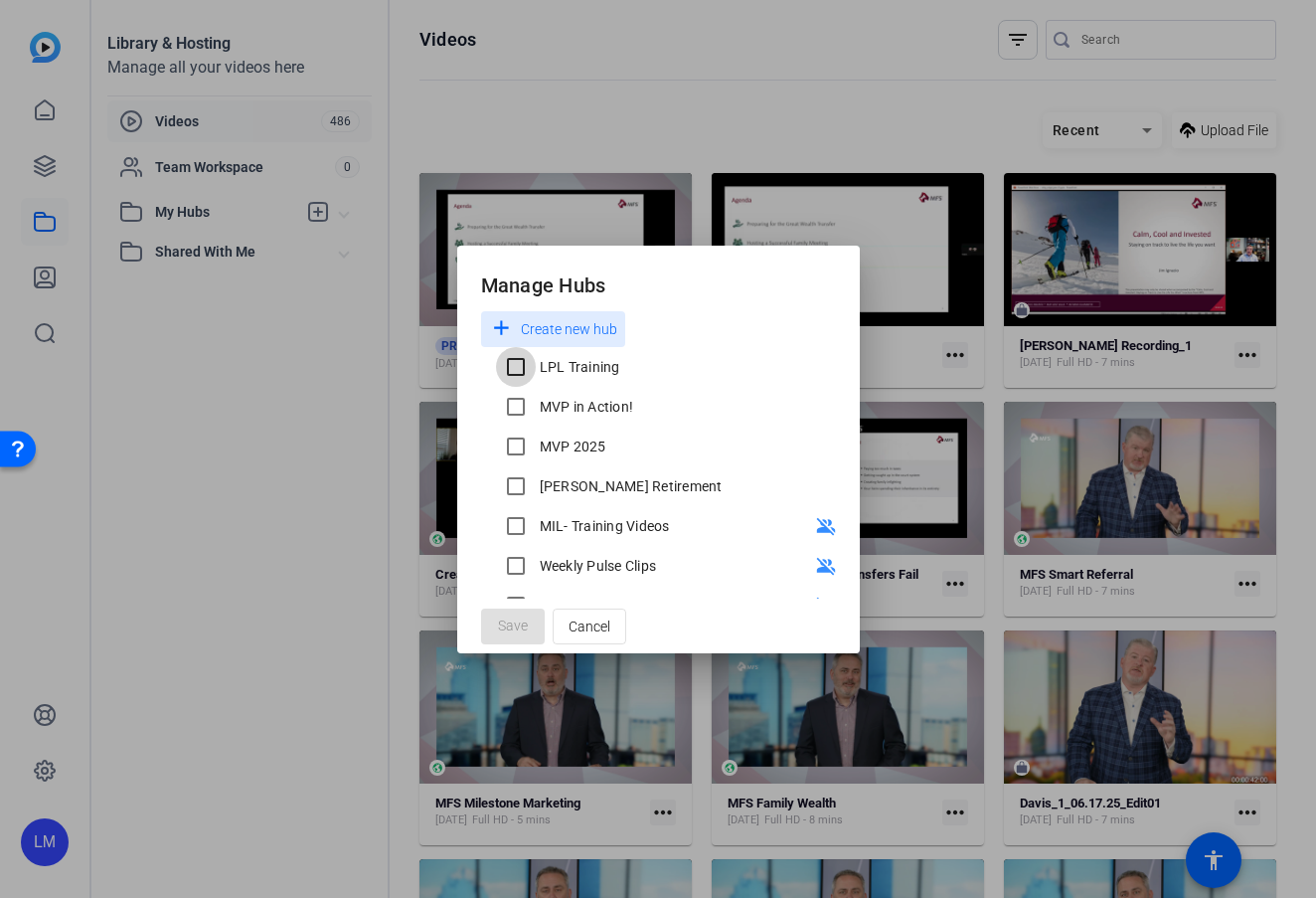 click on "LPL Training" at bounding box center [516, 367] 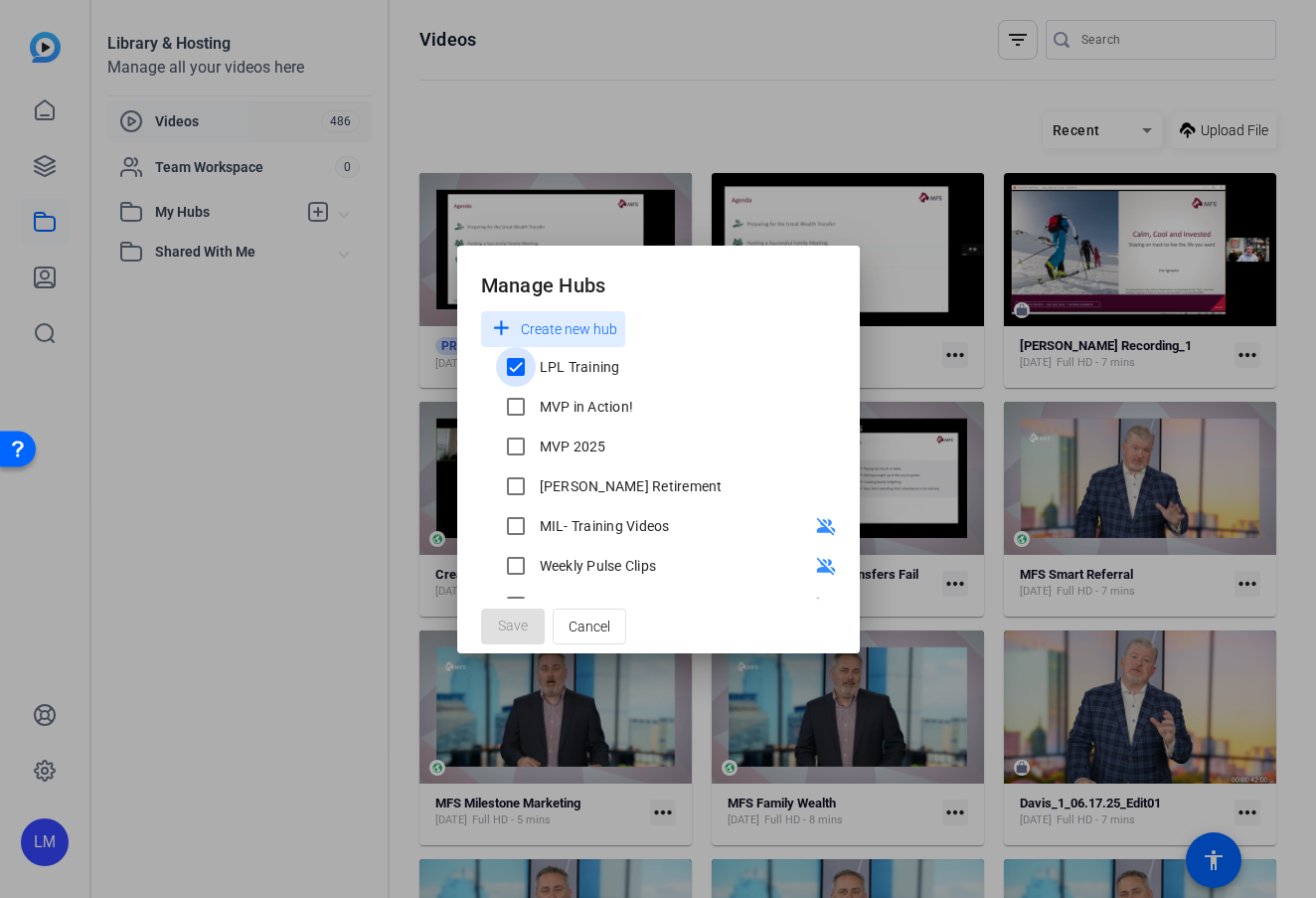checkbox on "true" 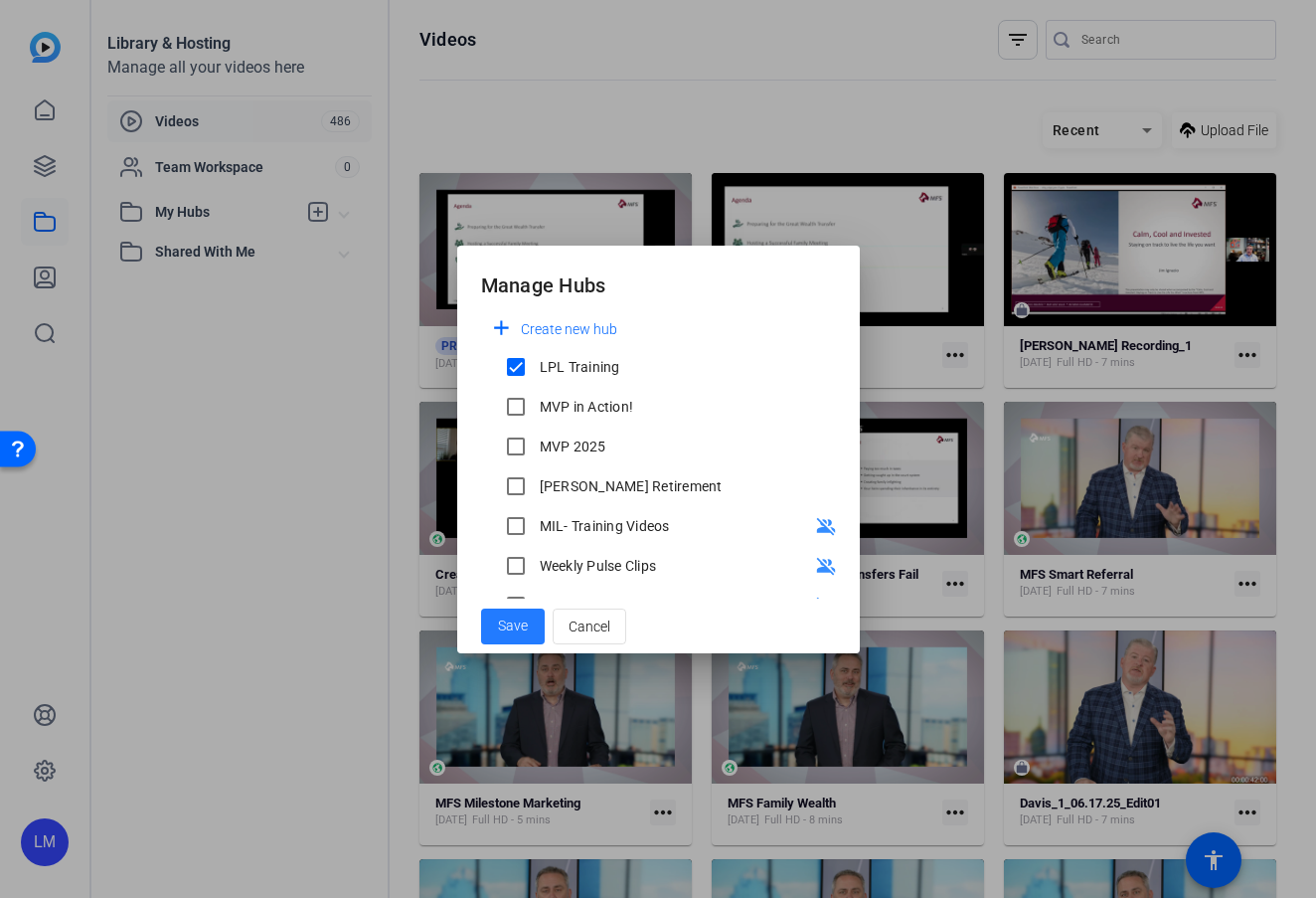 click on "Save" 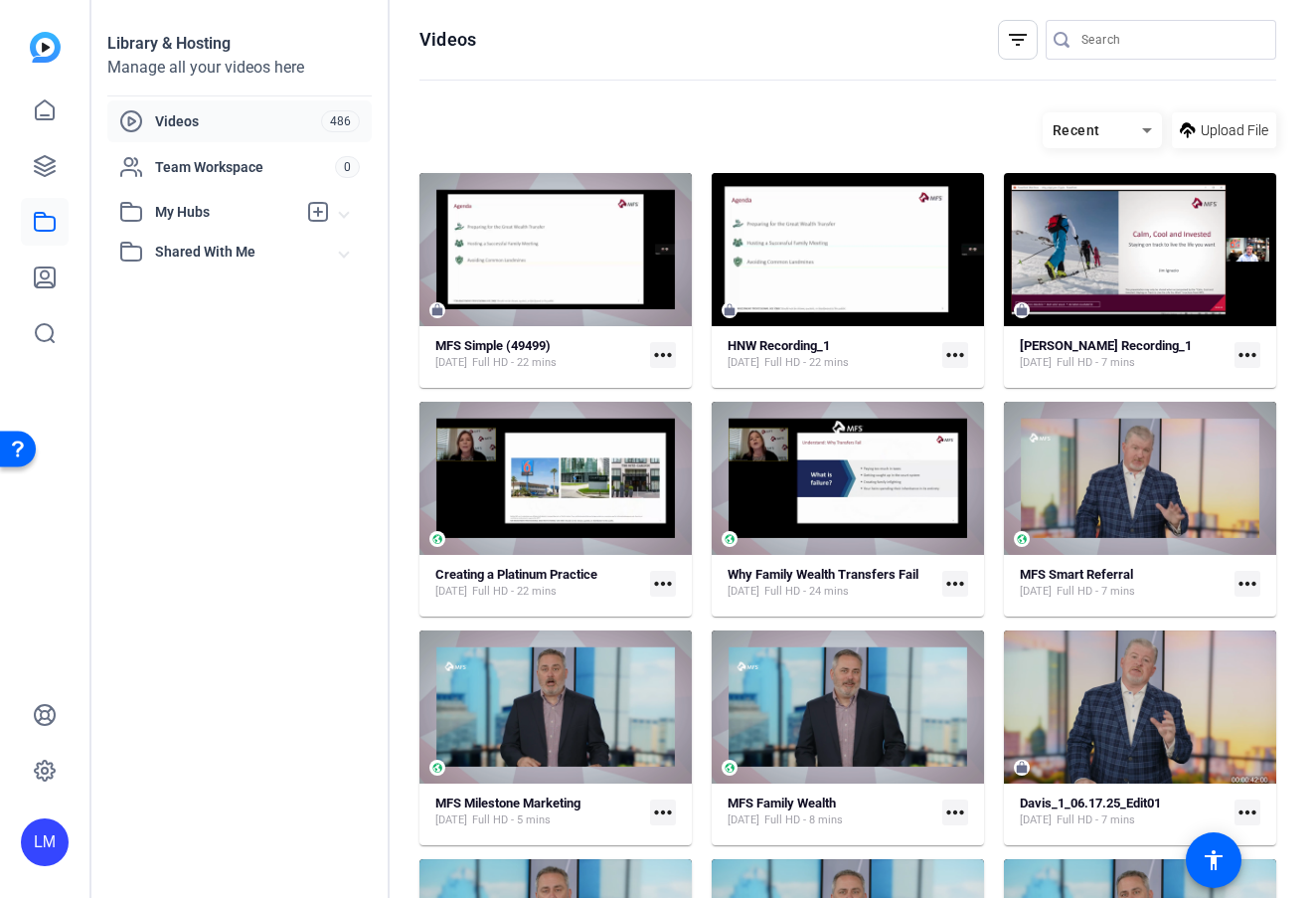 click on "My Hubs" at bounding box center [226, 212] 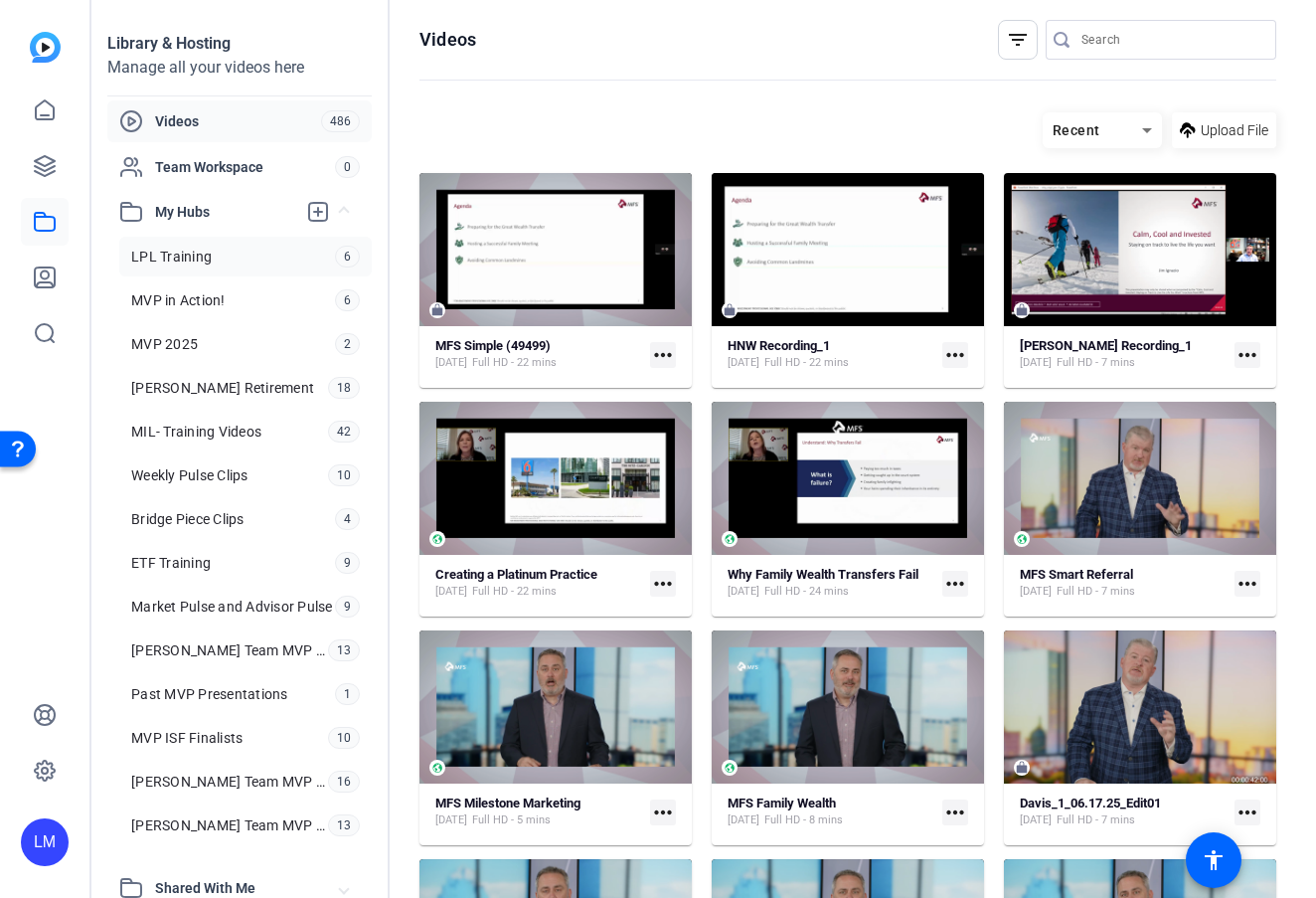 click on "LPL Training" at bounding box center (171, 257) 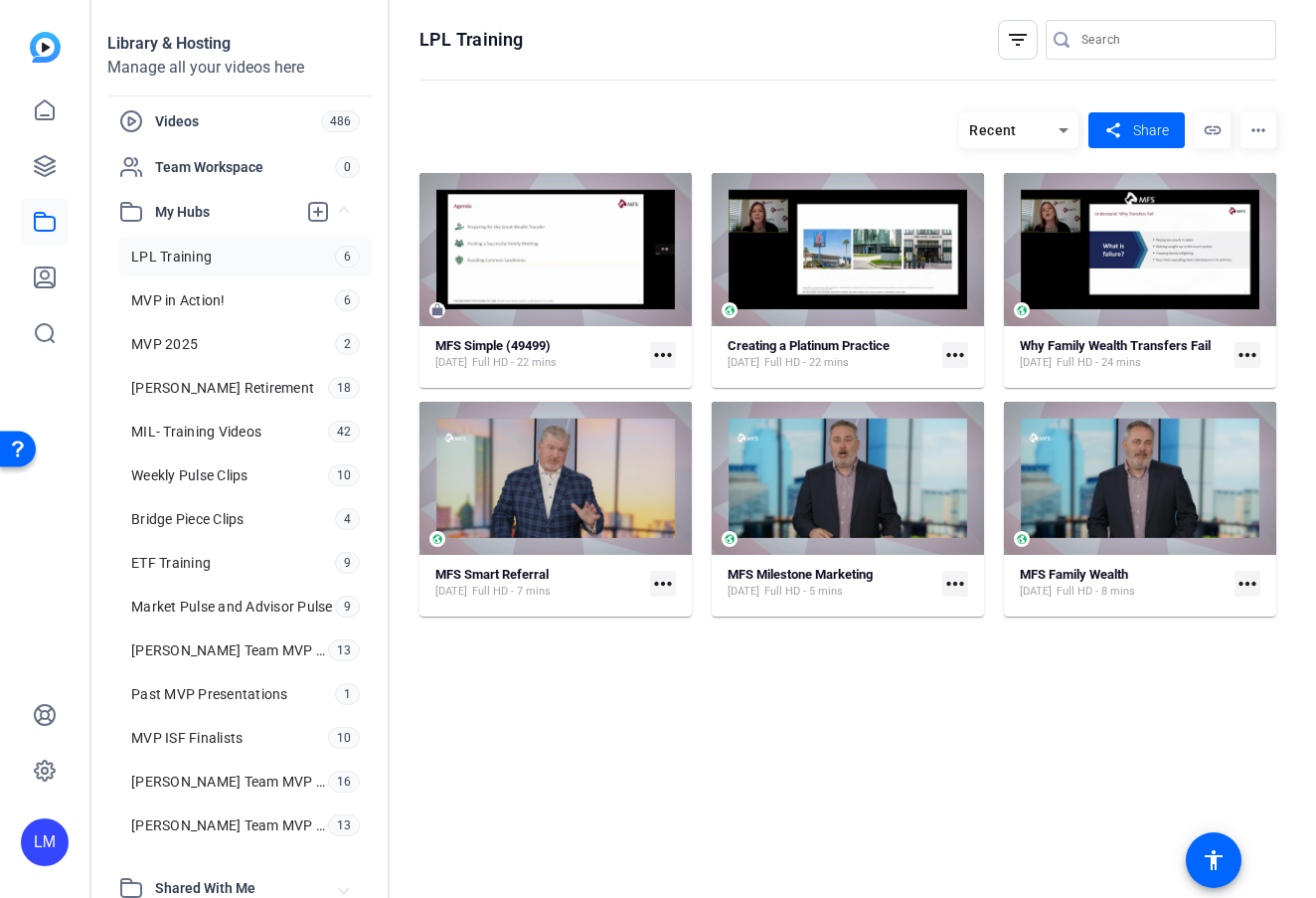 click on "more_horiz" 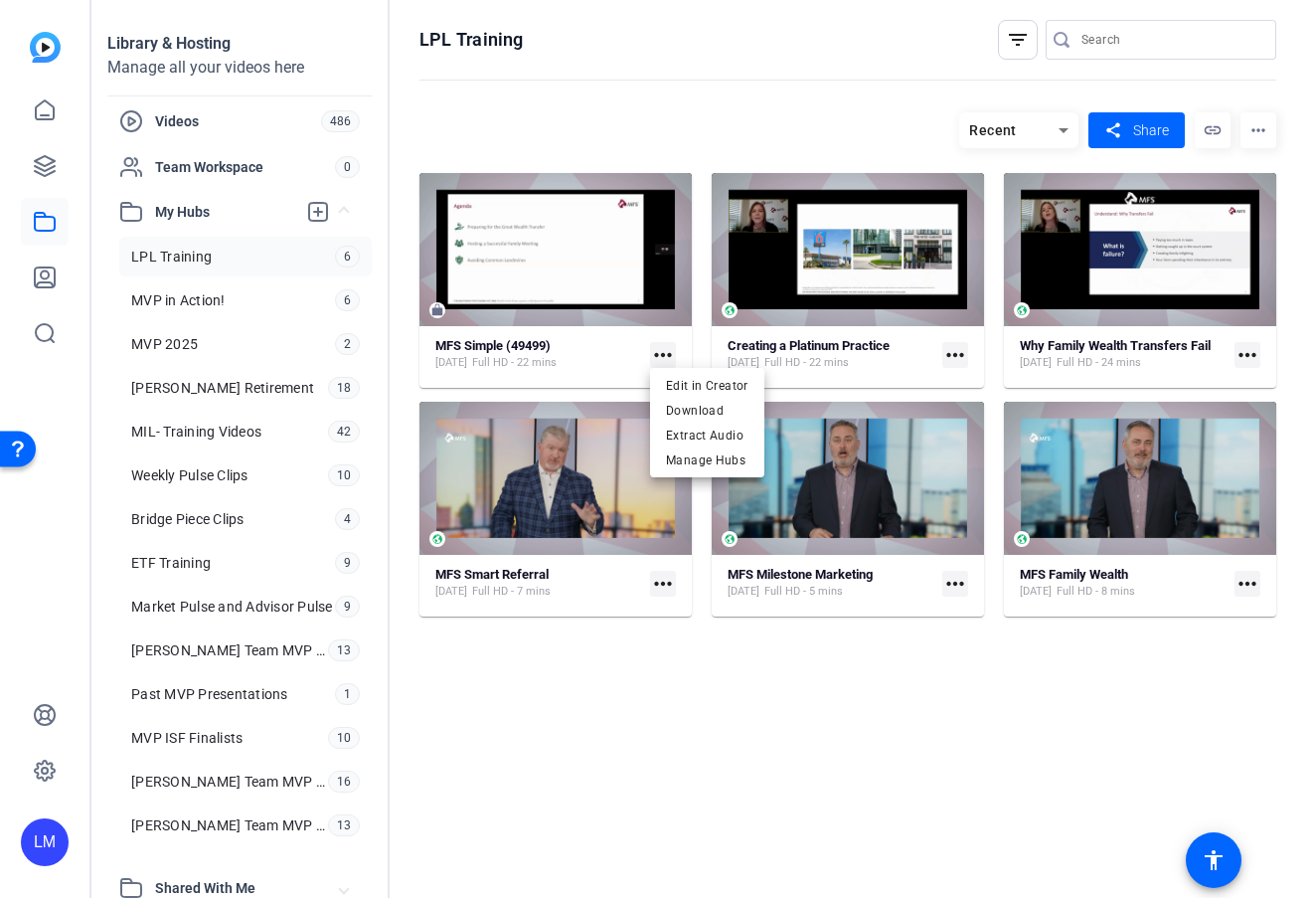 click at bounding box center [658, 449] 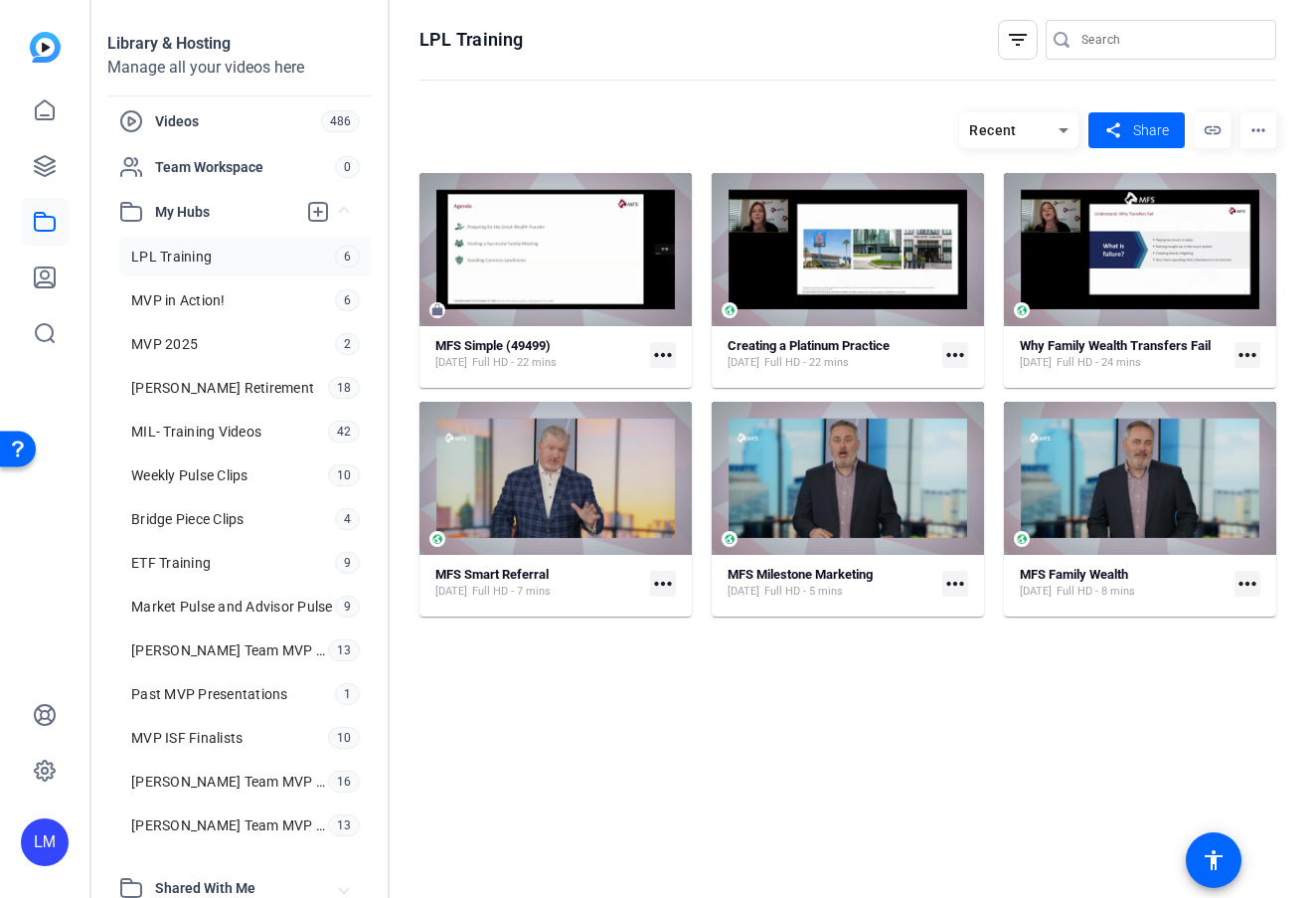 click on "MFS Simple (49499)" 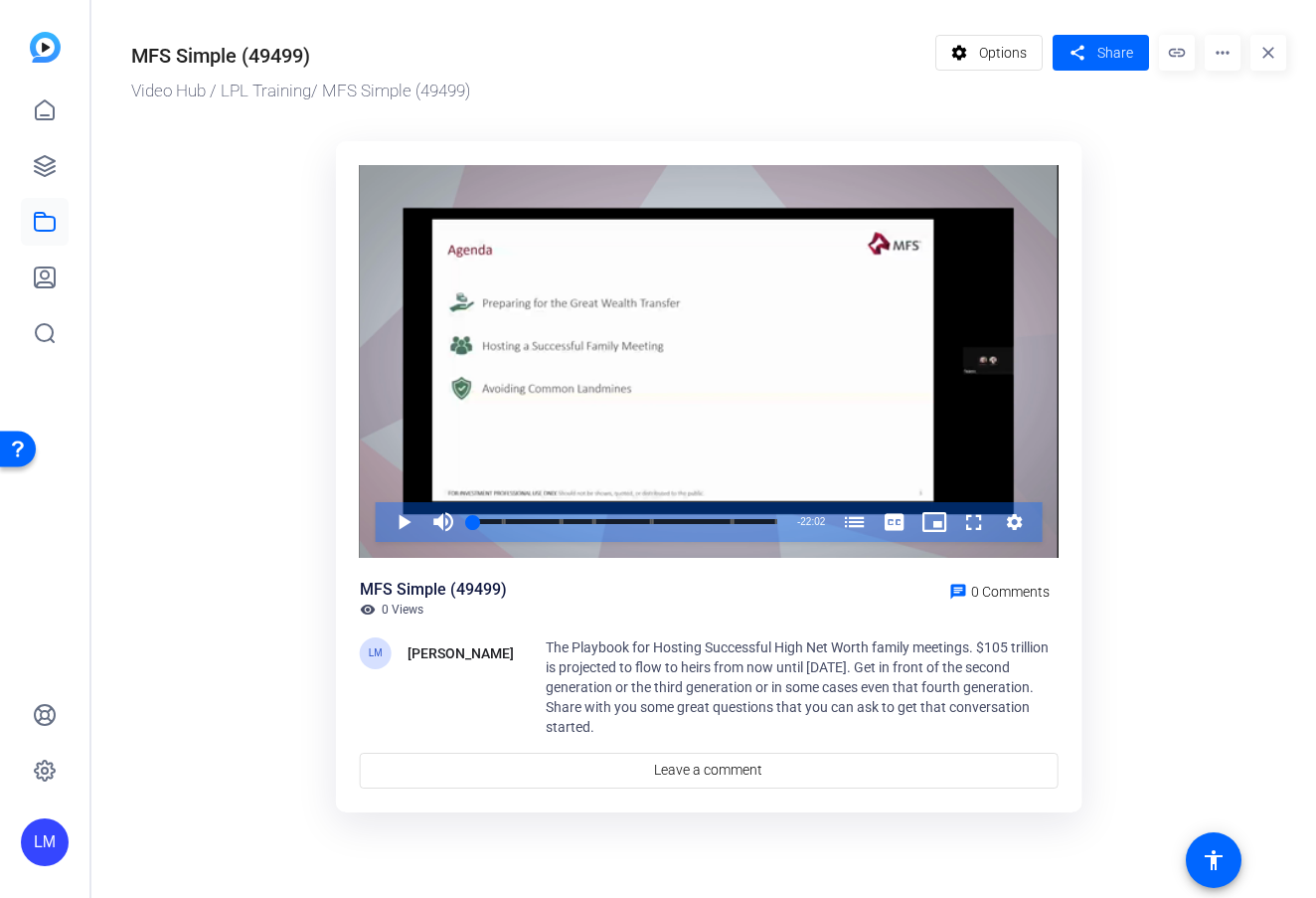 click on "Options" 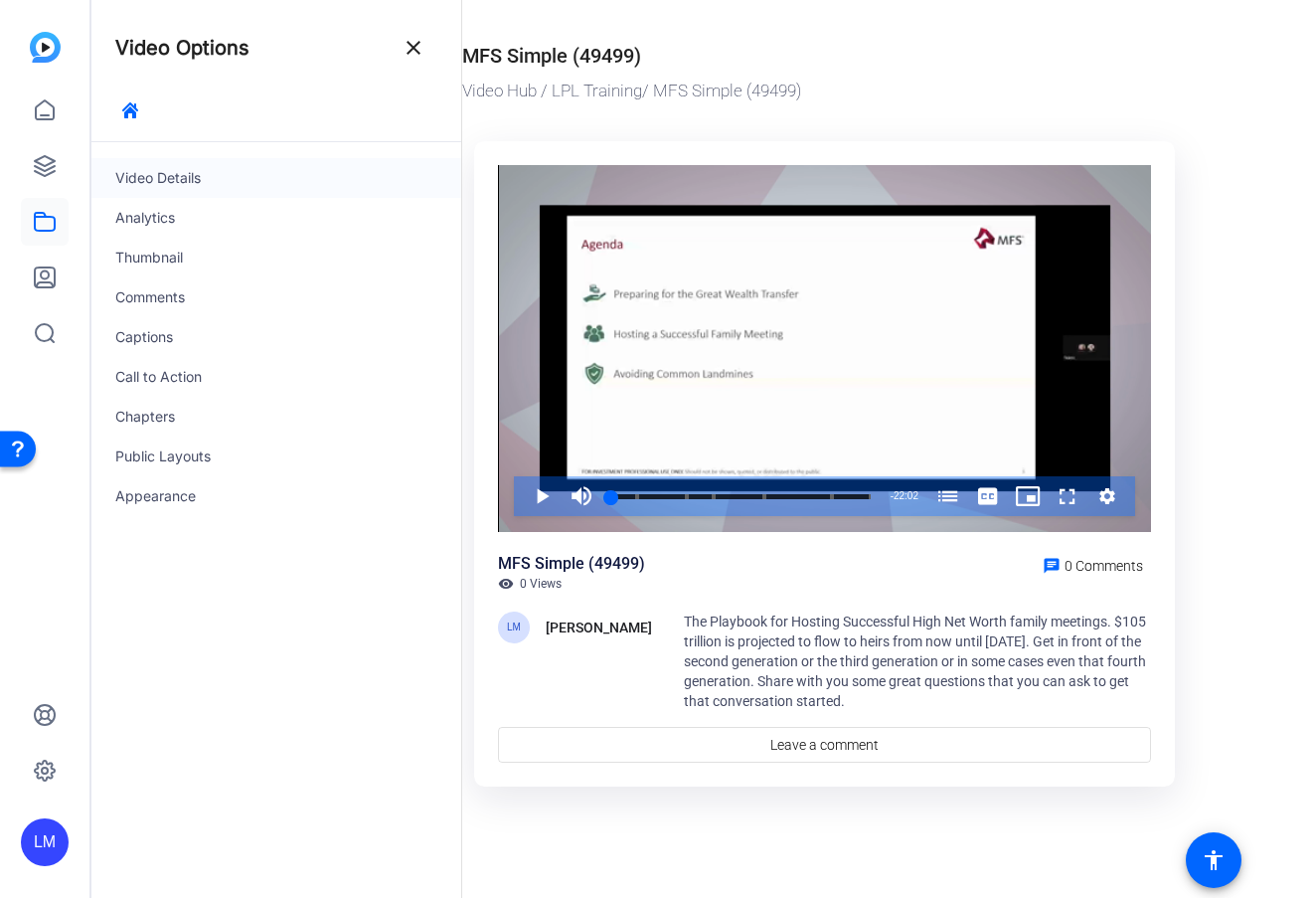 click on "Video Details" 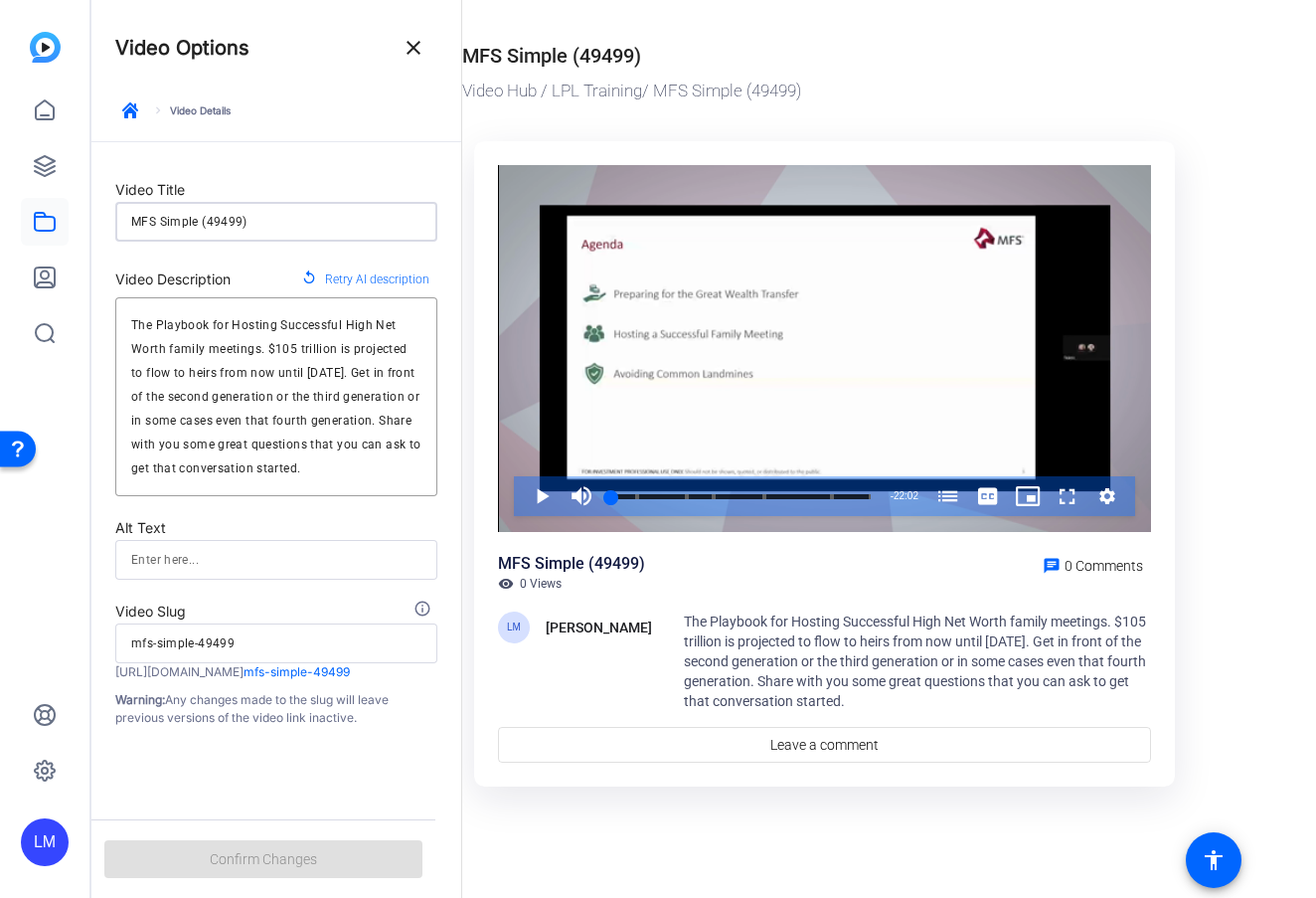 drag, startPoint x: 273, startPoint y: 221, endPoint x: -7, endPoint y: 191, distance: 281.60256 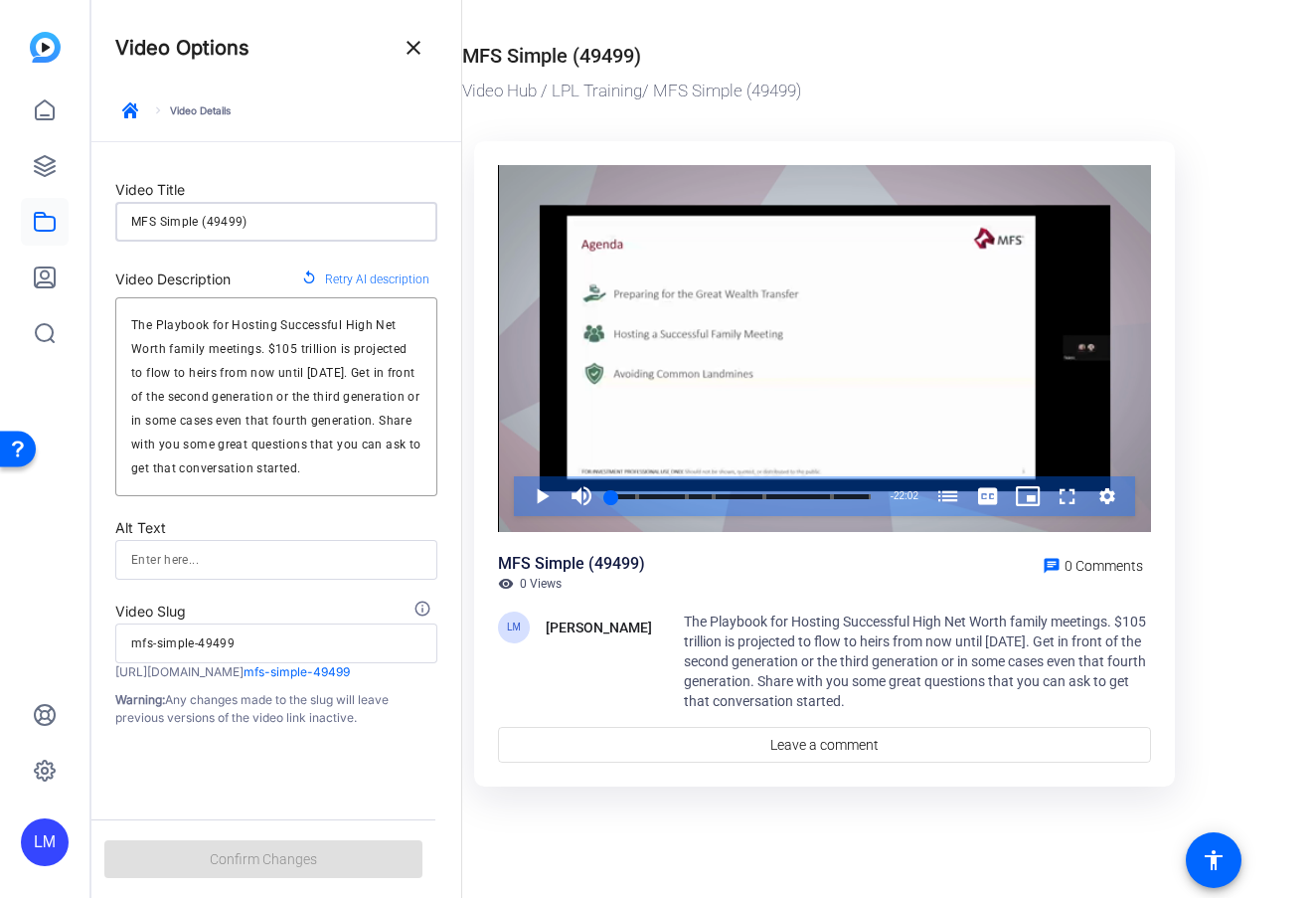 type 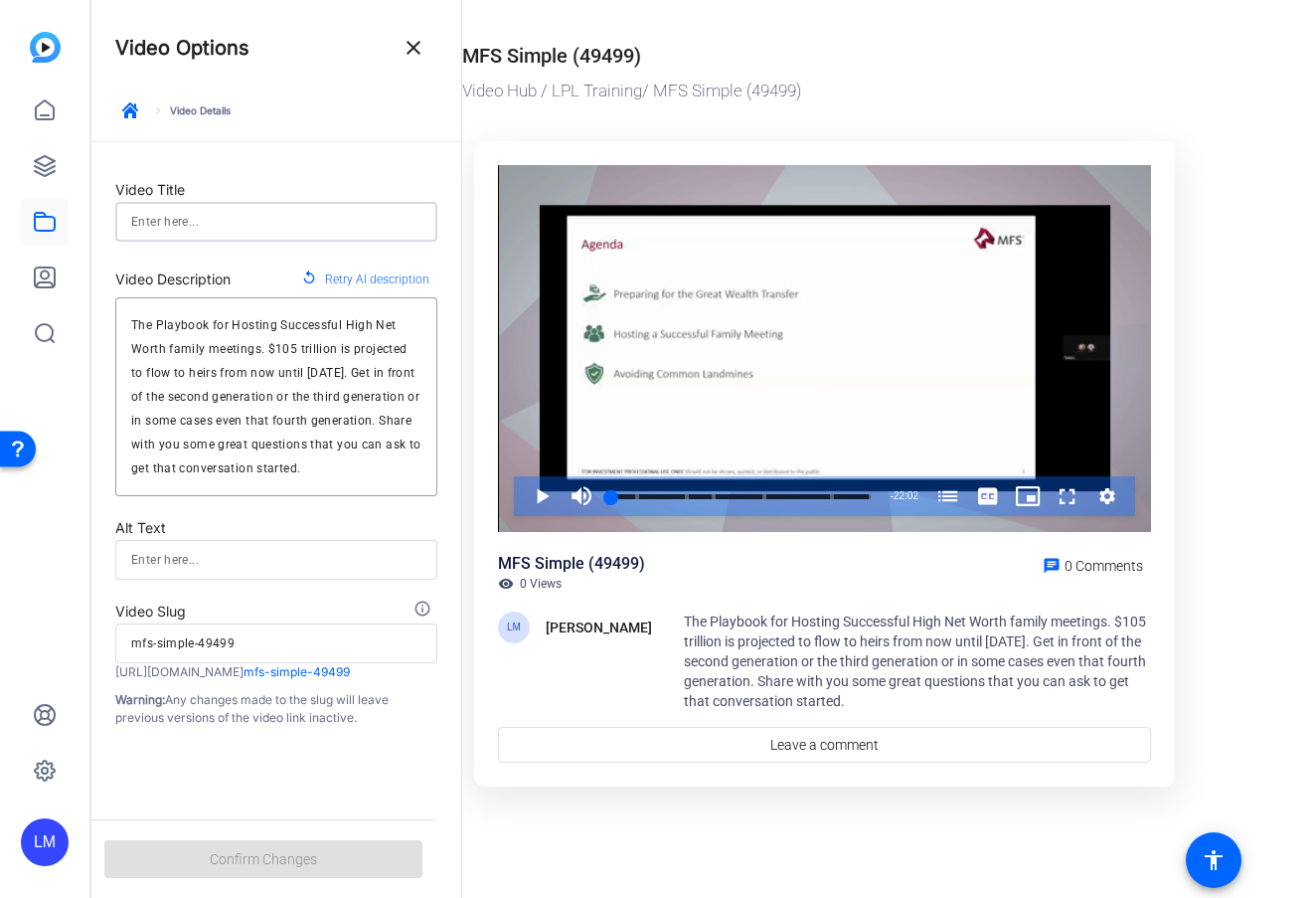 type 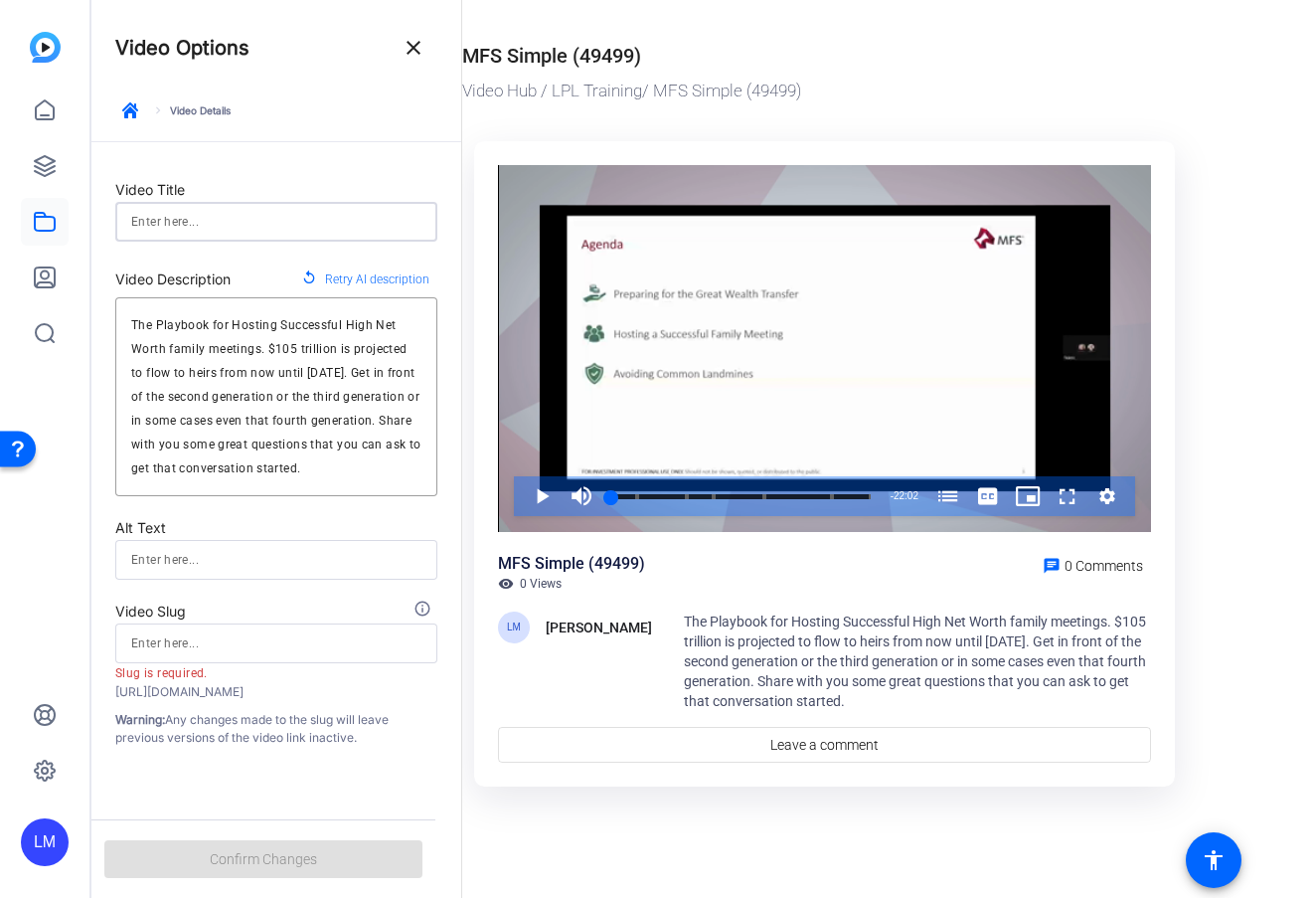 type on "G" 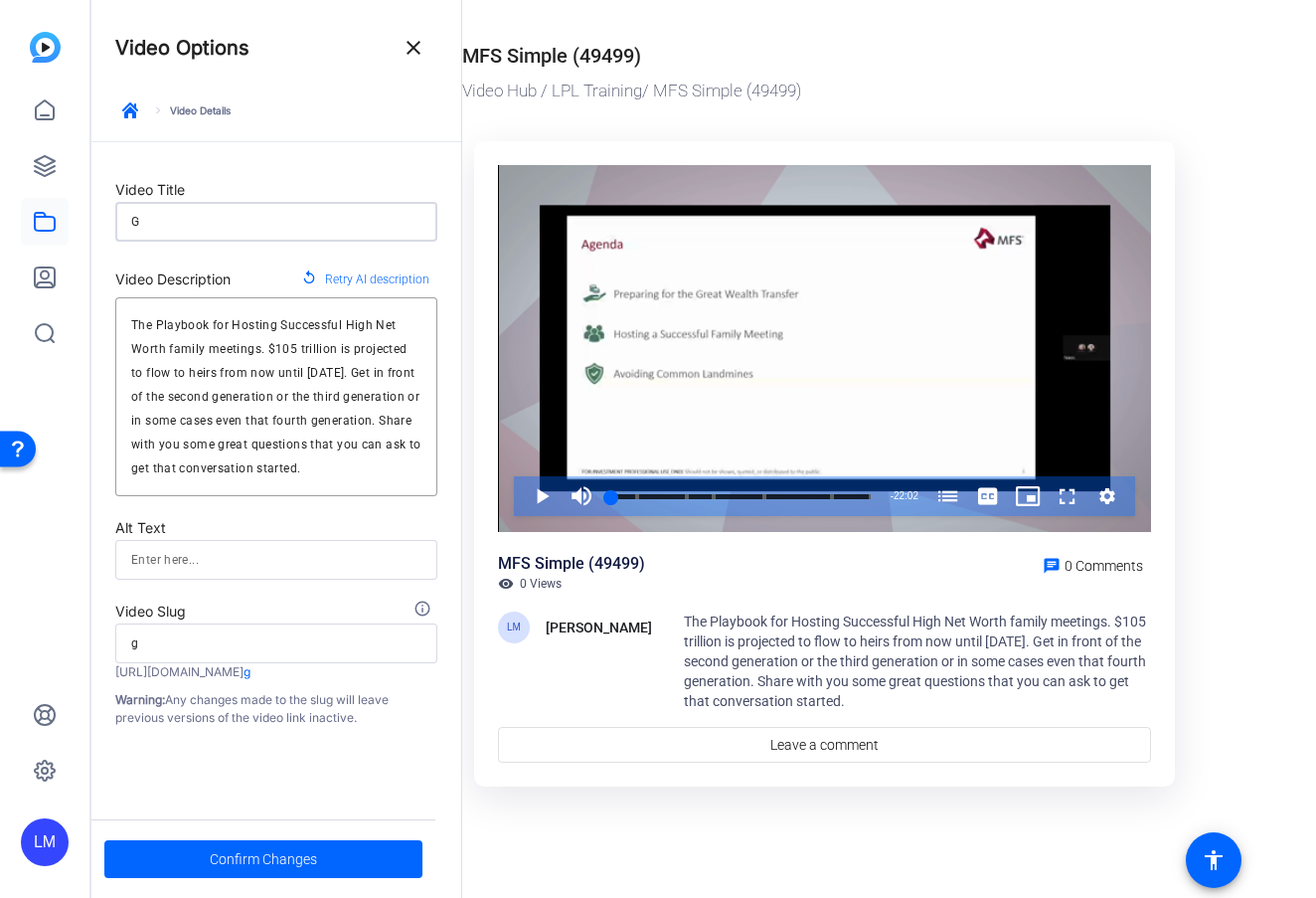 type on "Gr" 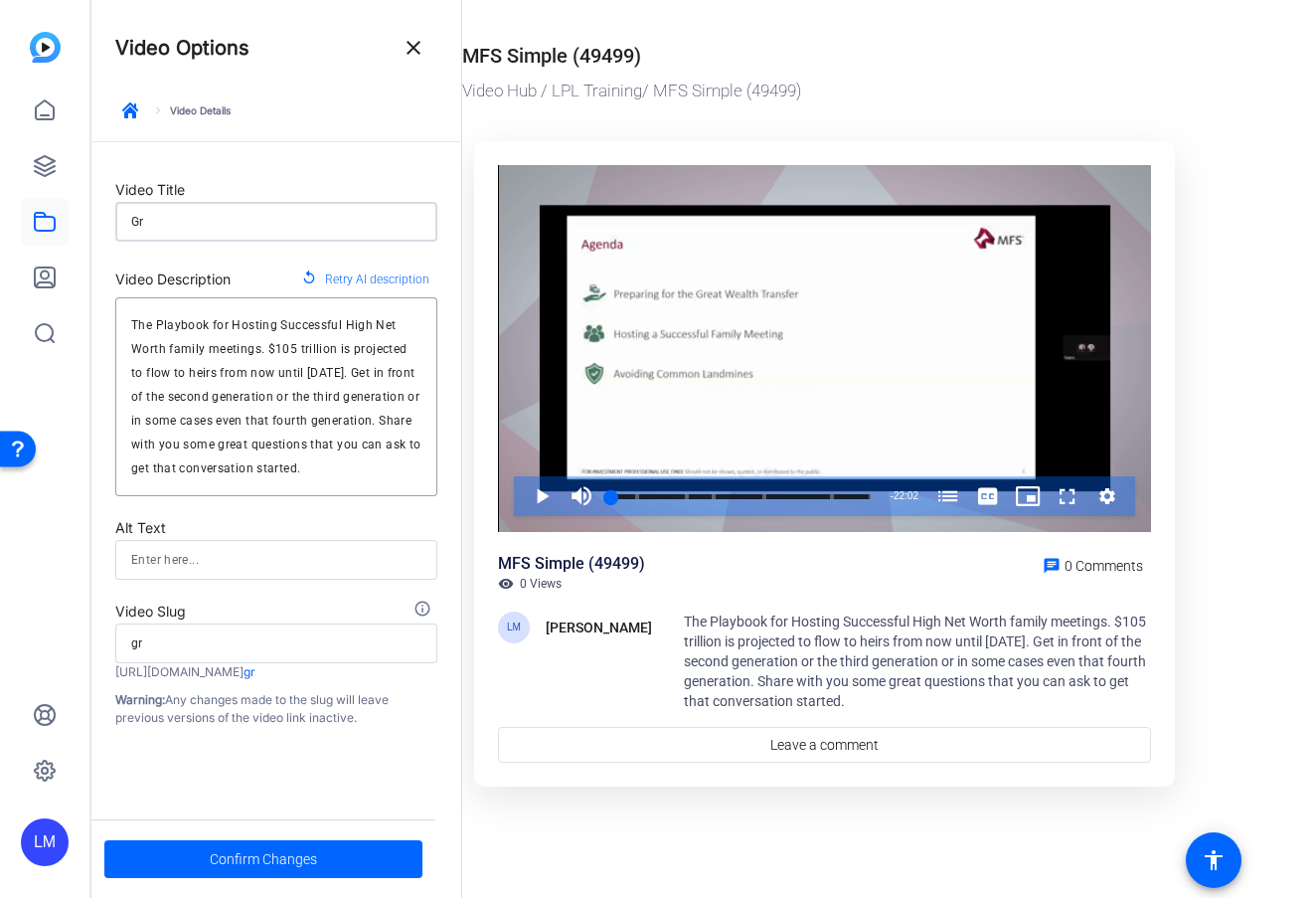 type on "Gro" 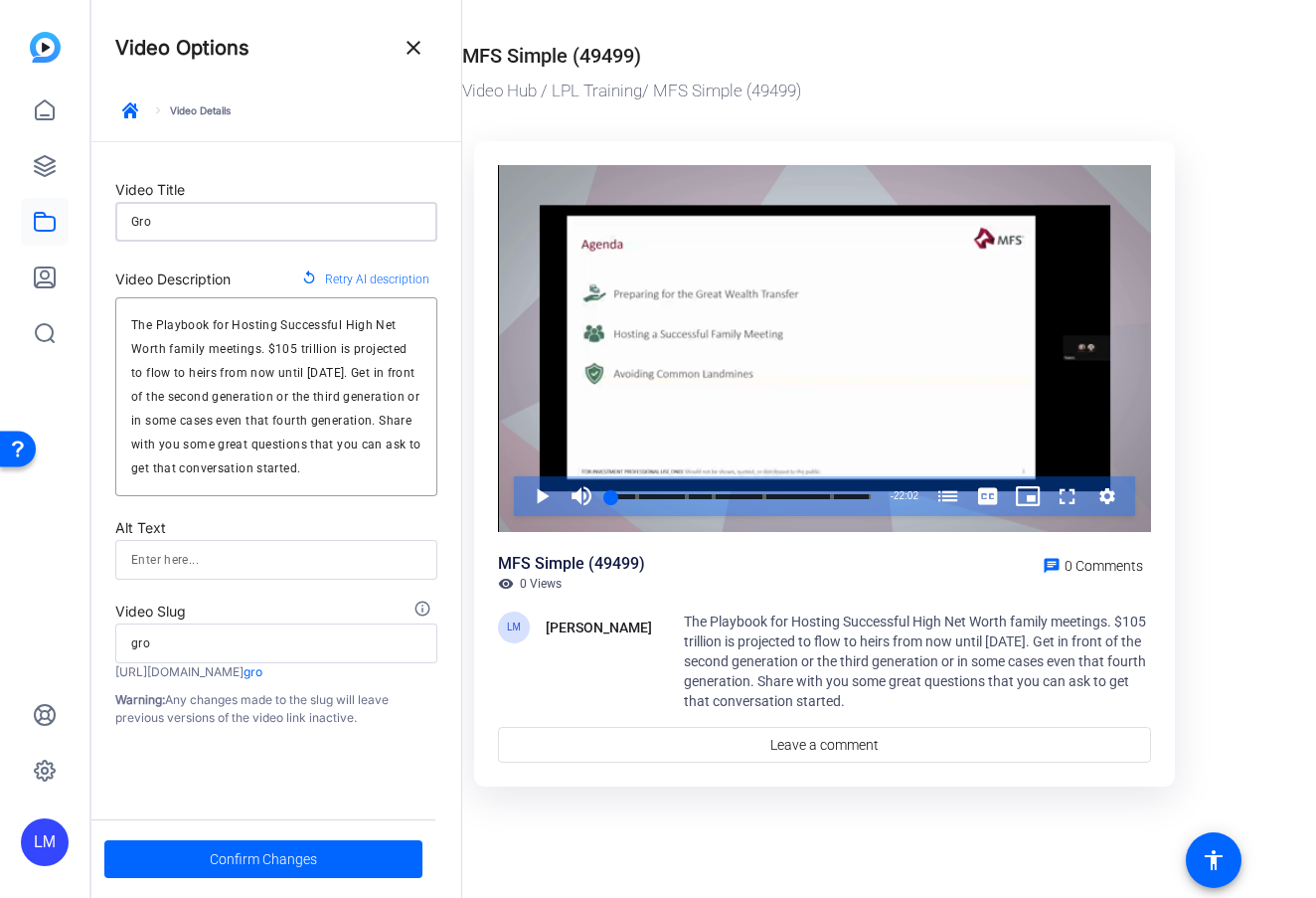 type on "Grow" 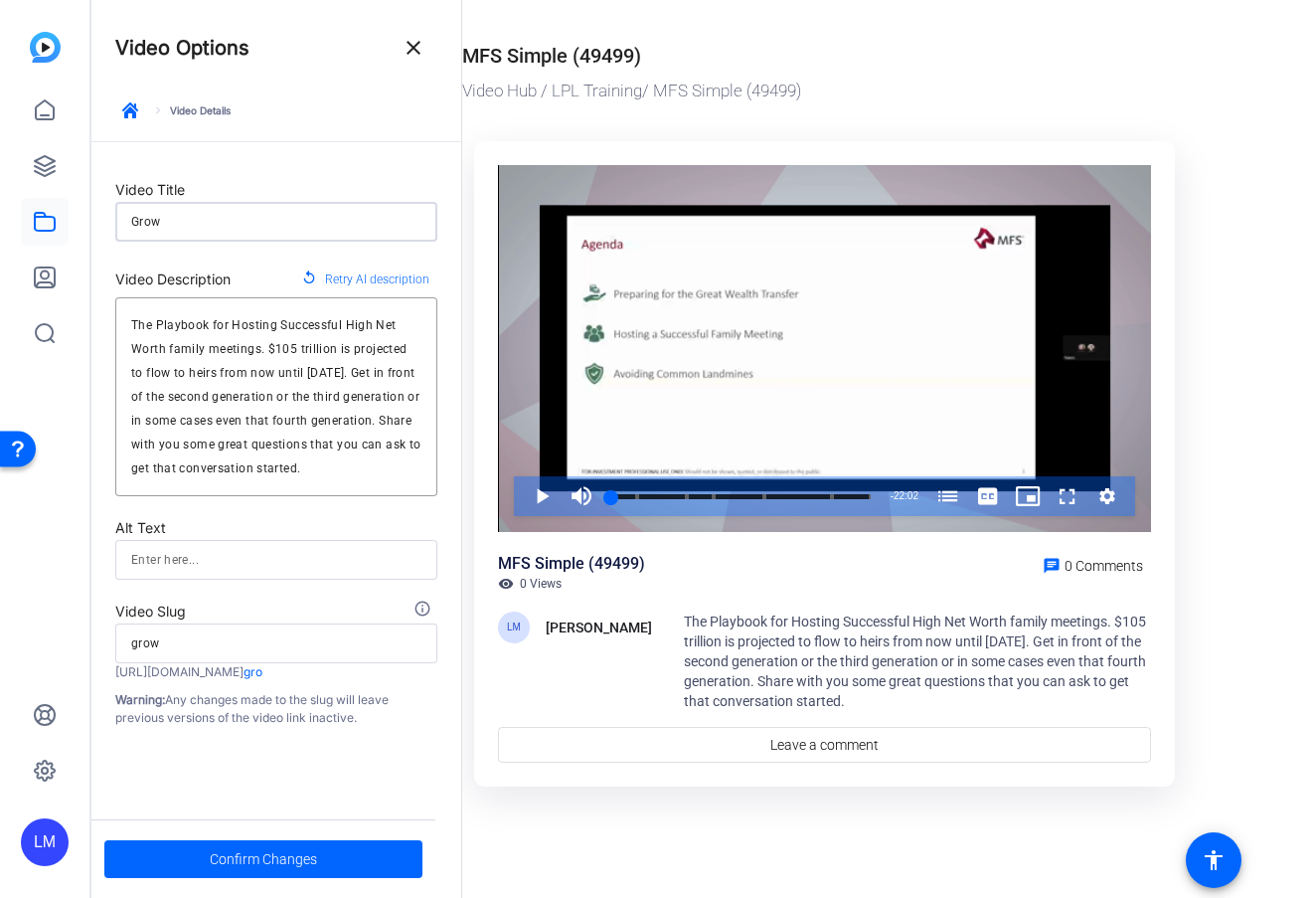 type on "Grow" 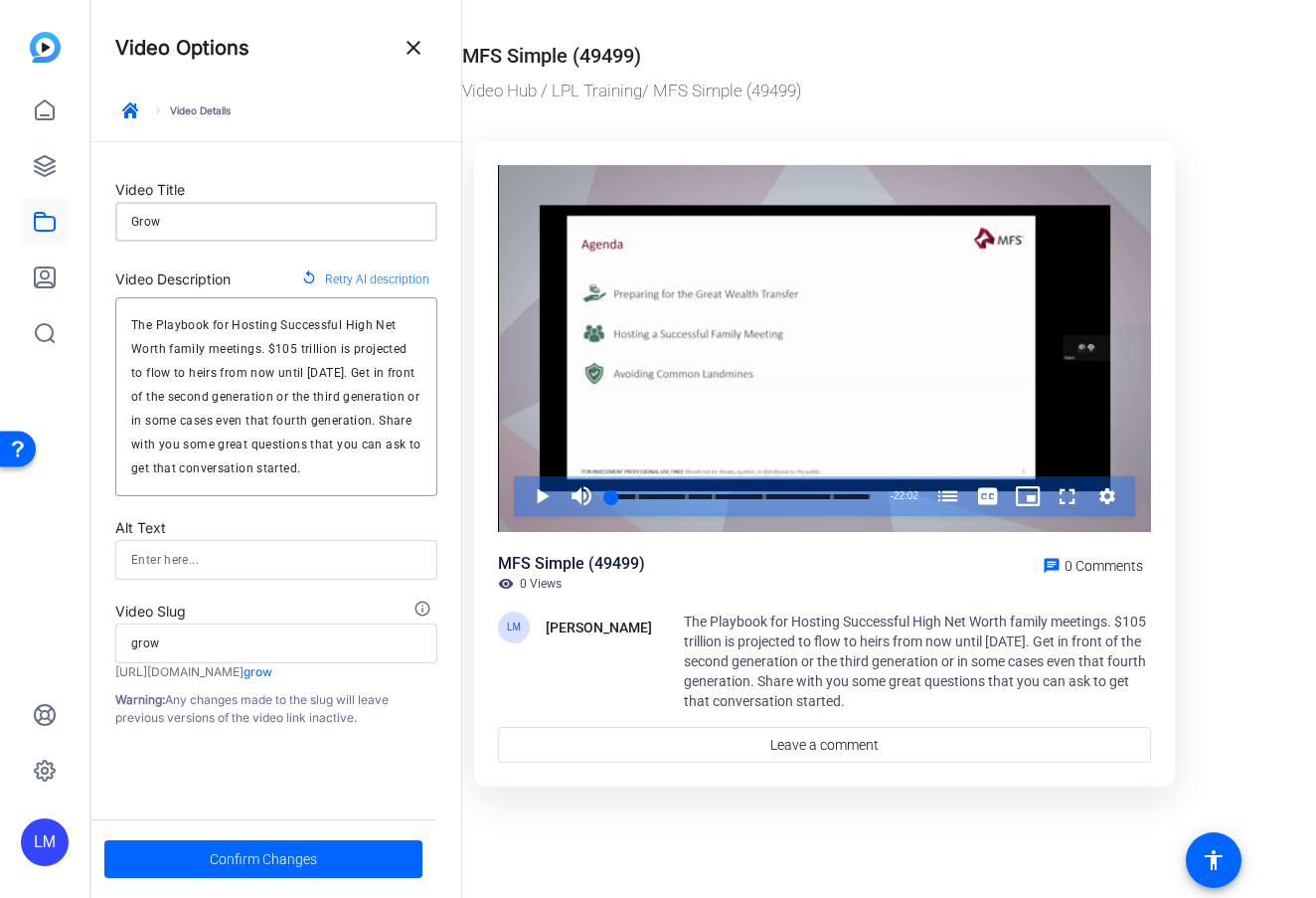 type on "Grow y" 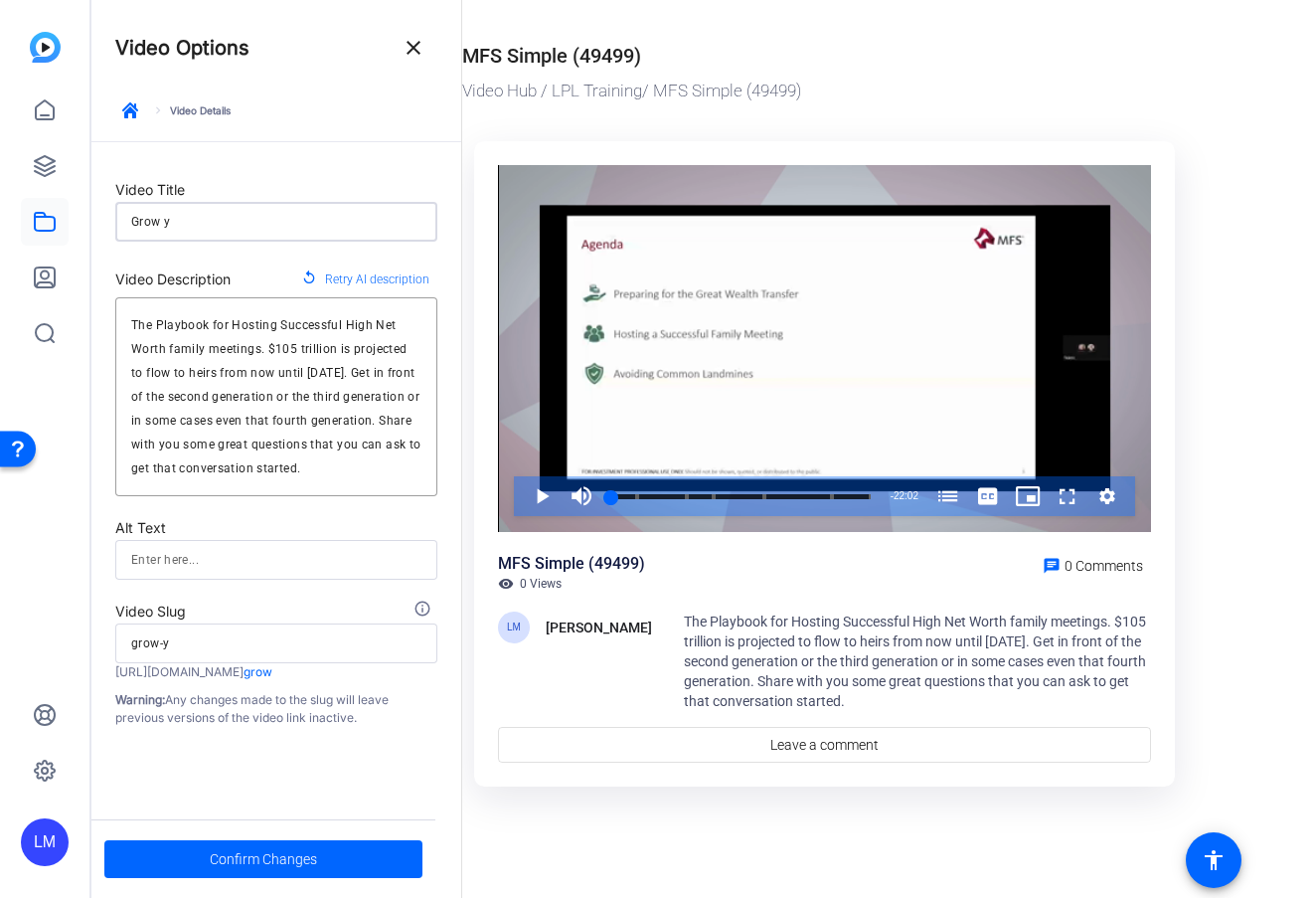 type on "grow-y" 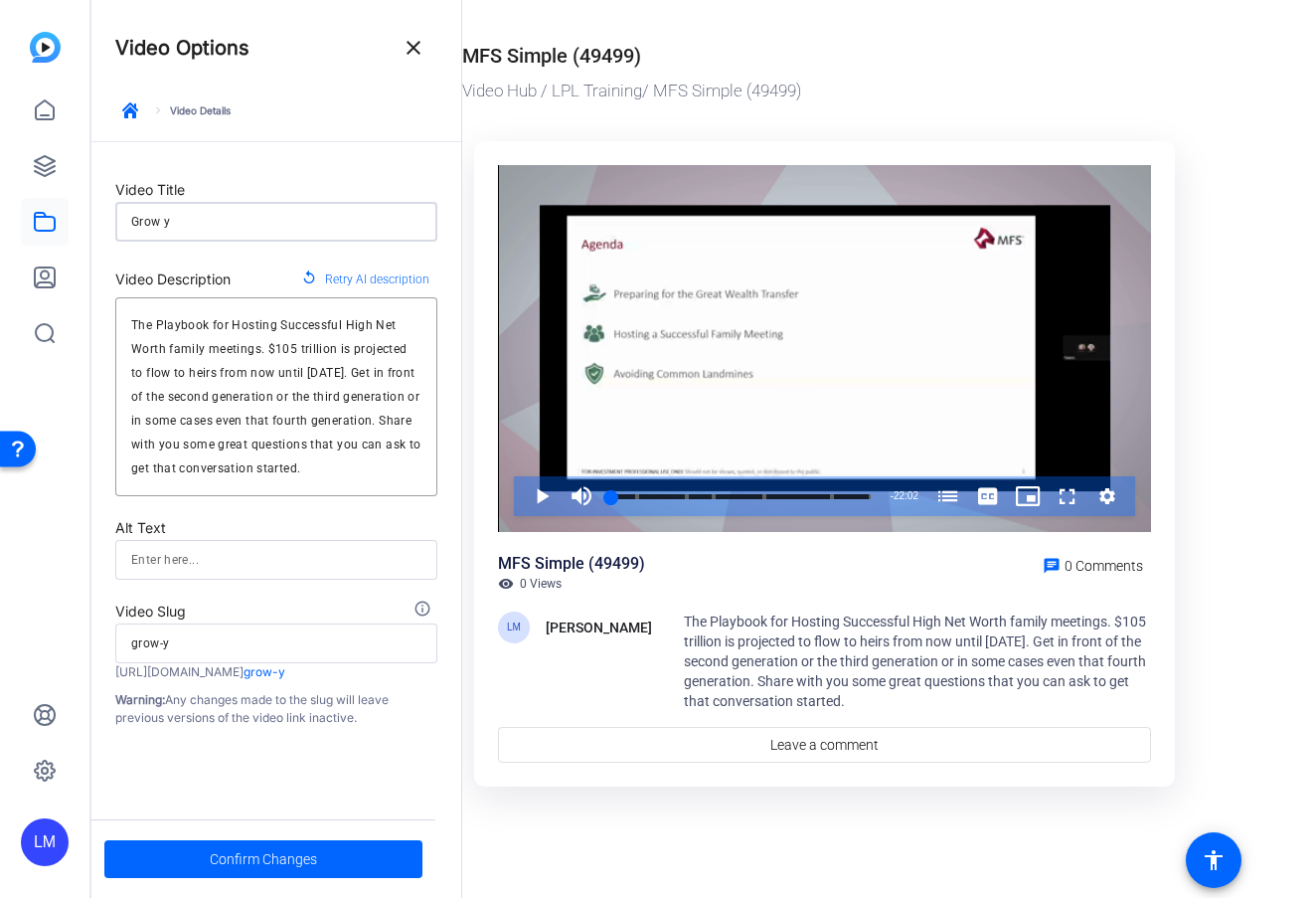 type on "Grow yo" 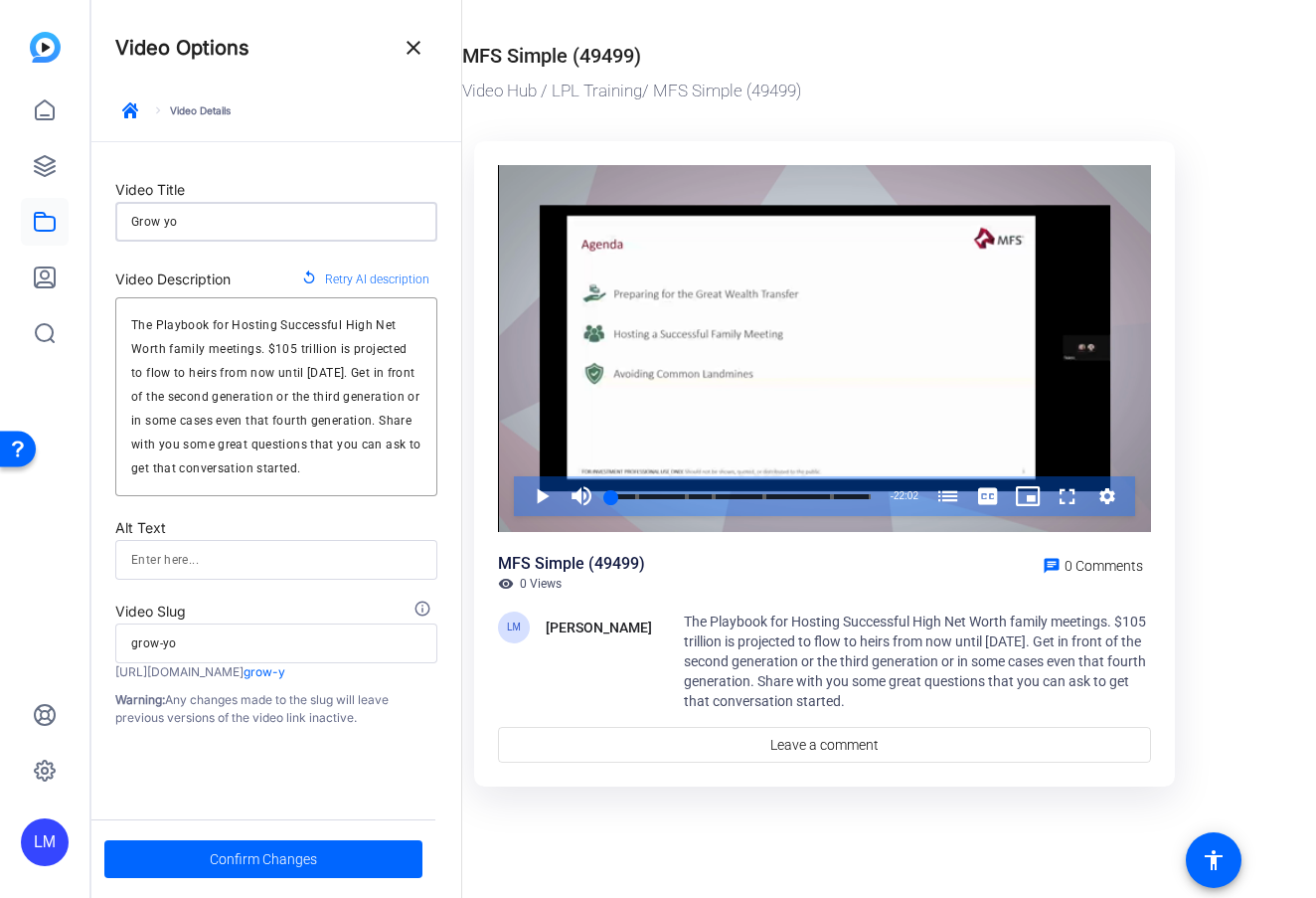 type on "Grow you" 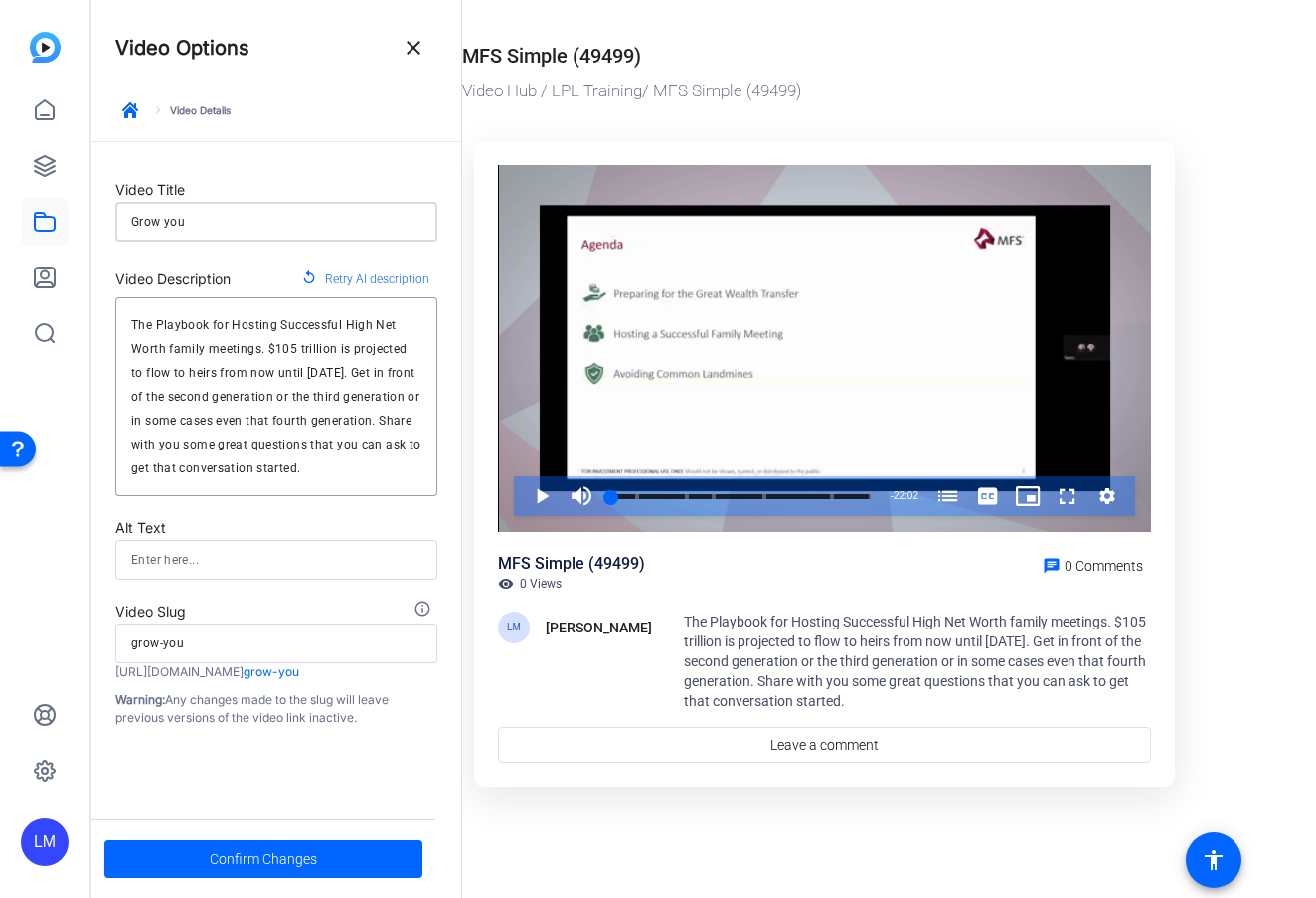 type on "Grow your" 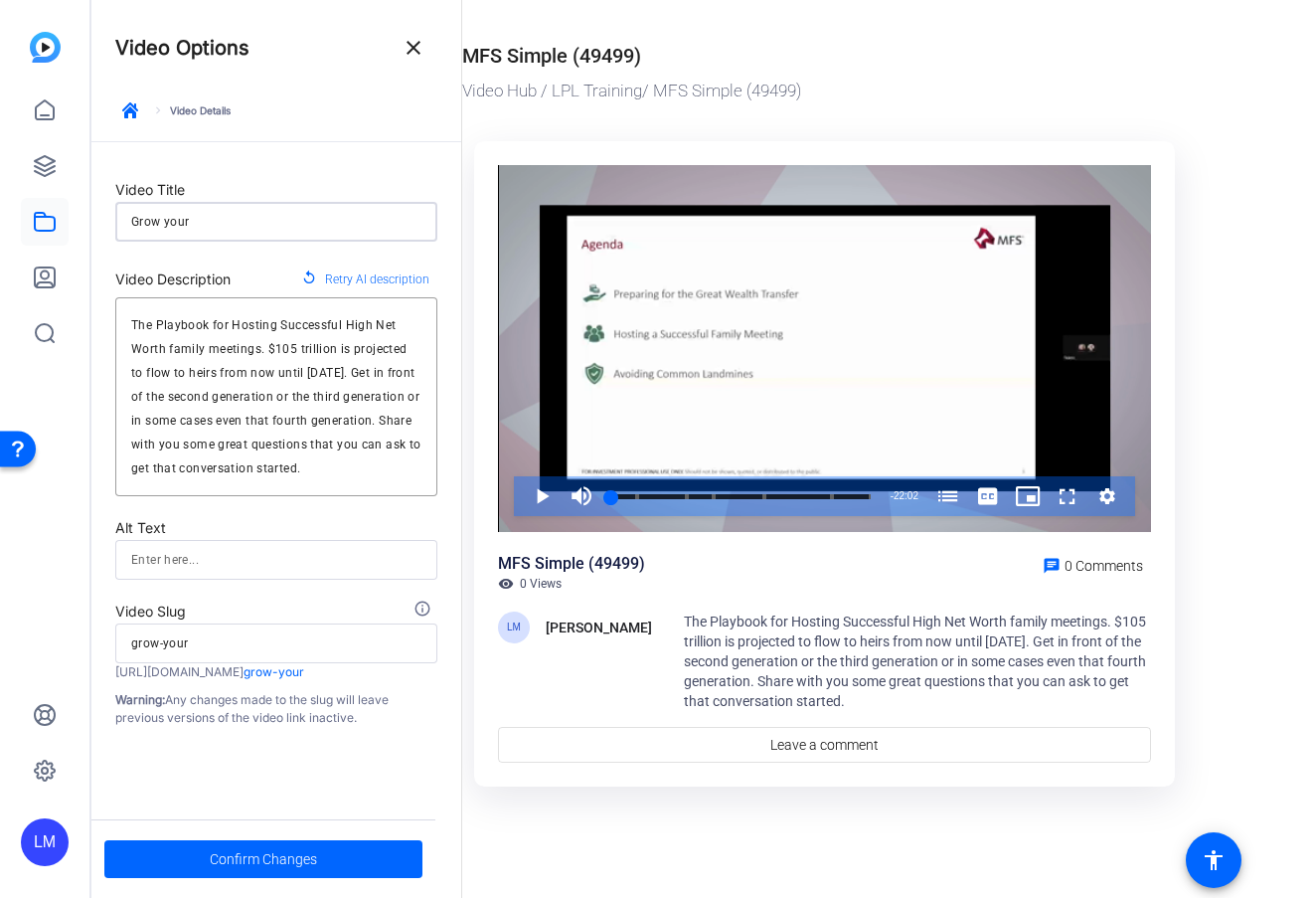 type on "Grow your" 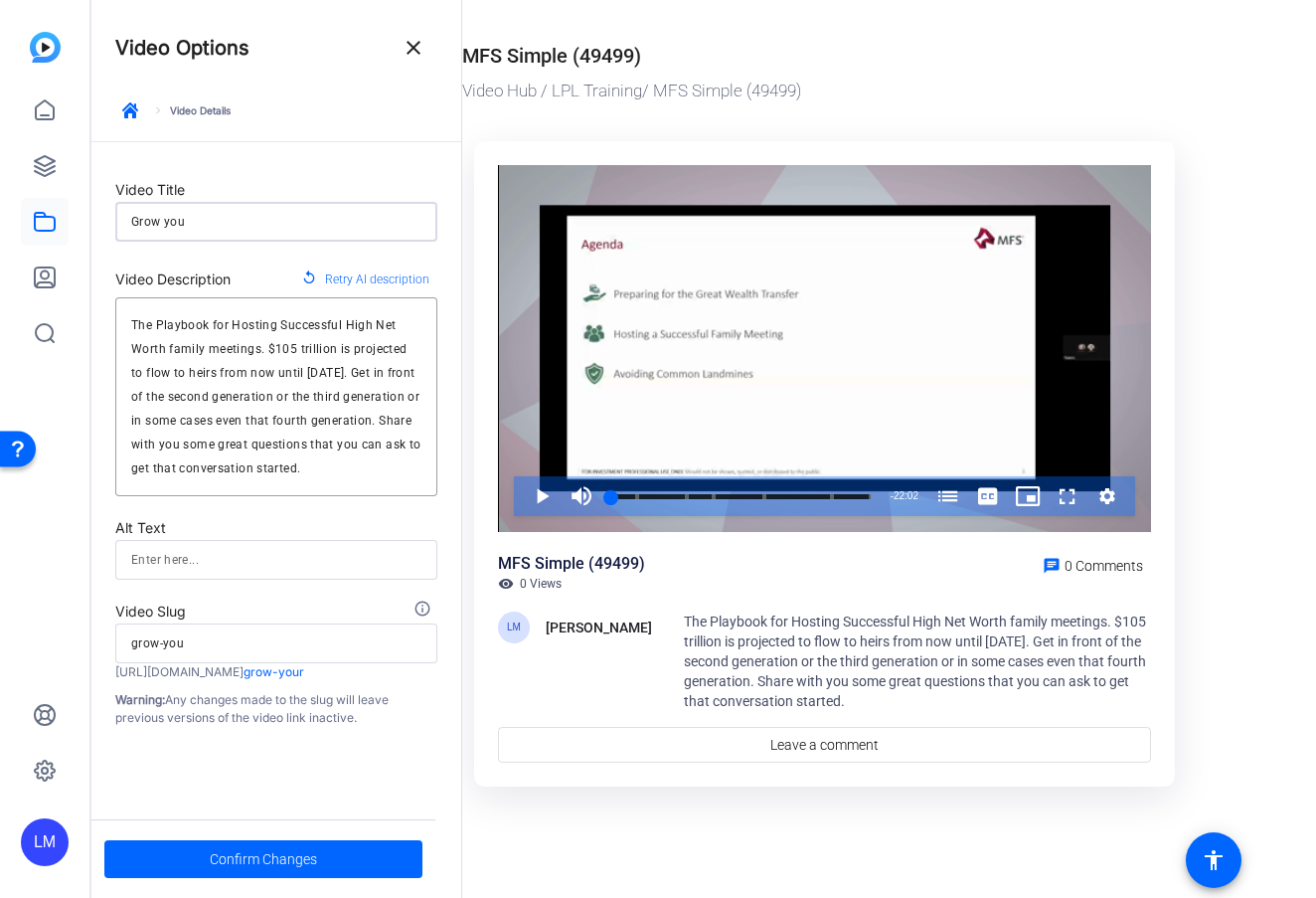 type on "Grow yo" 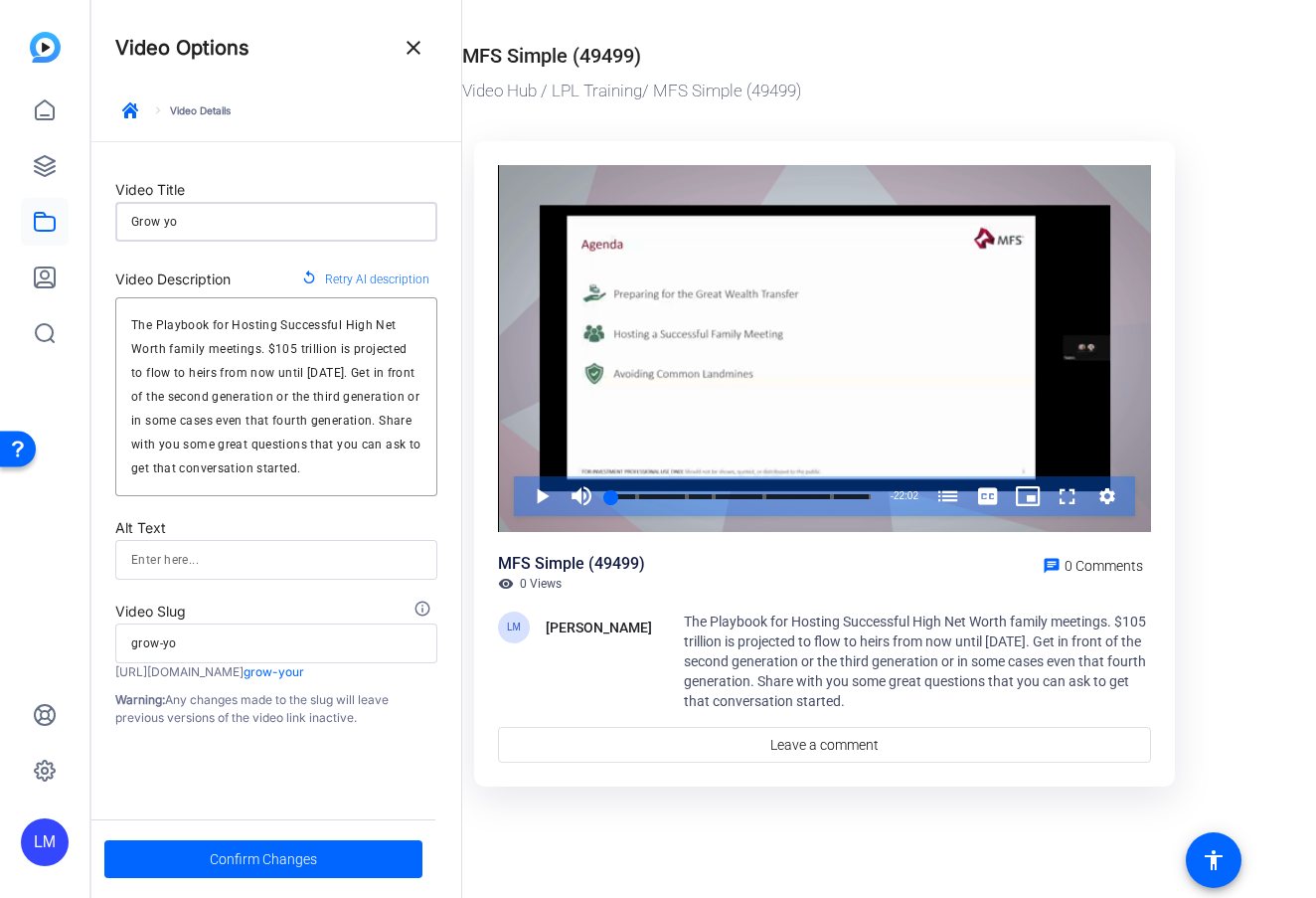 type on "Grow y" 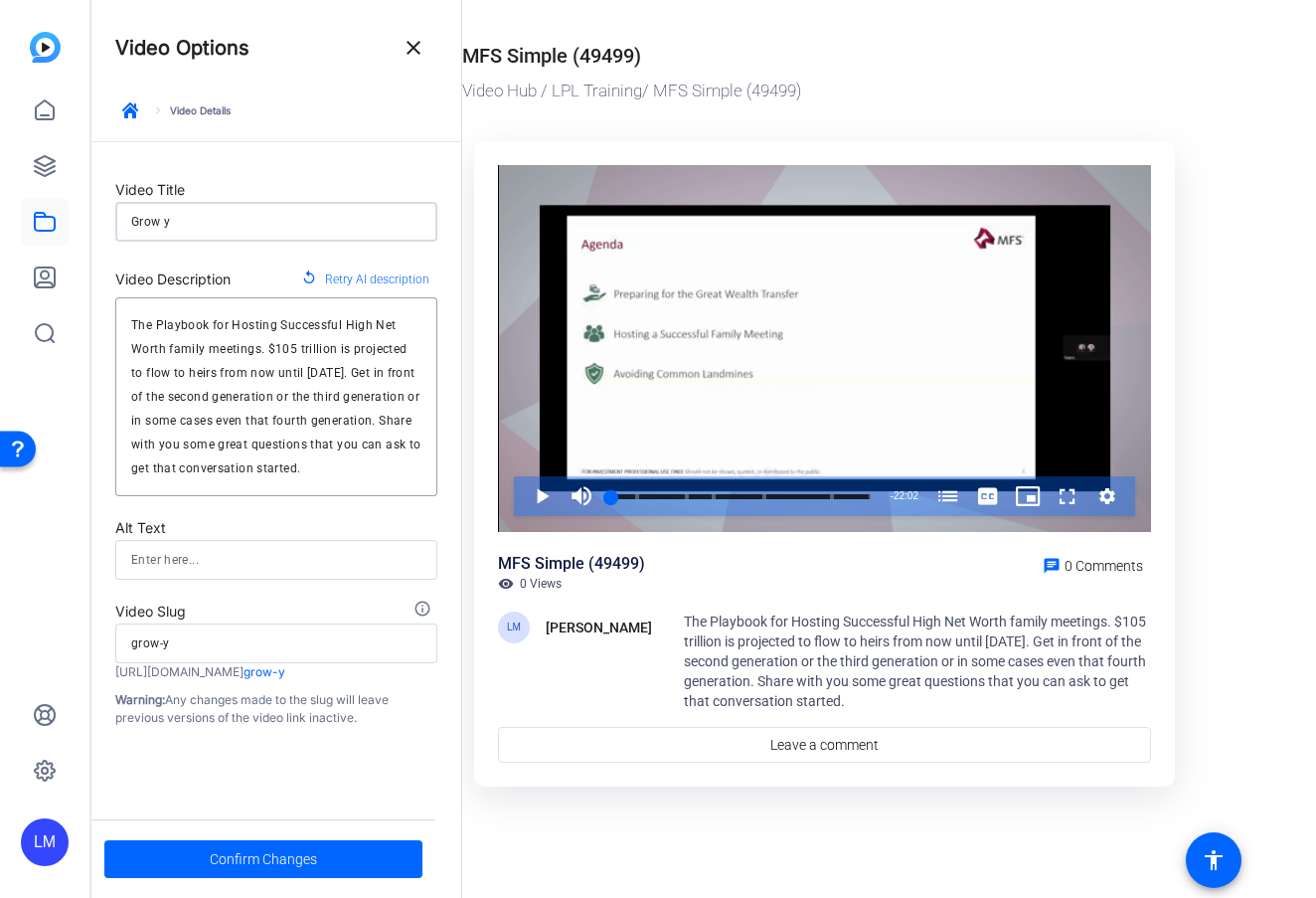 type on "Grow" 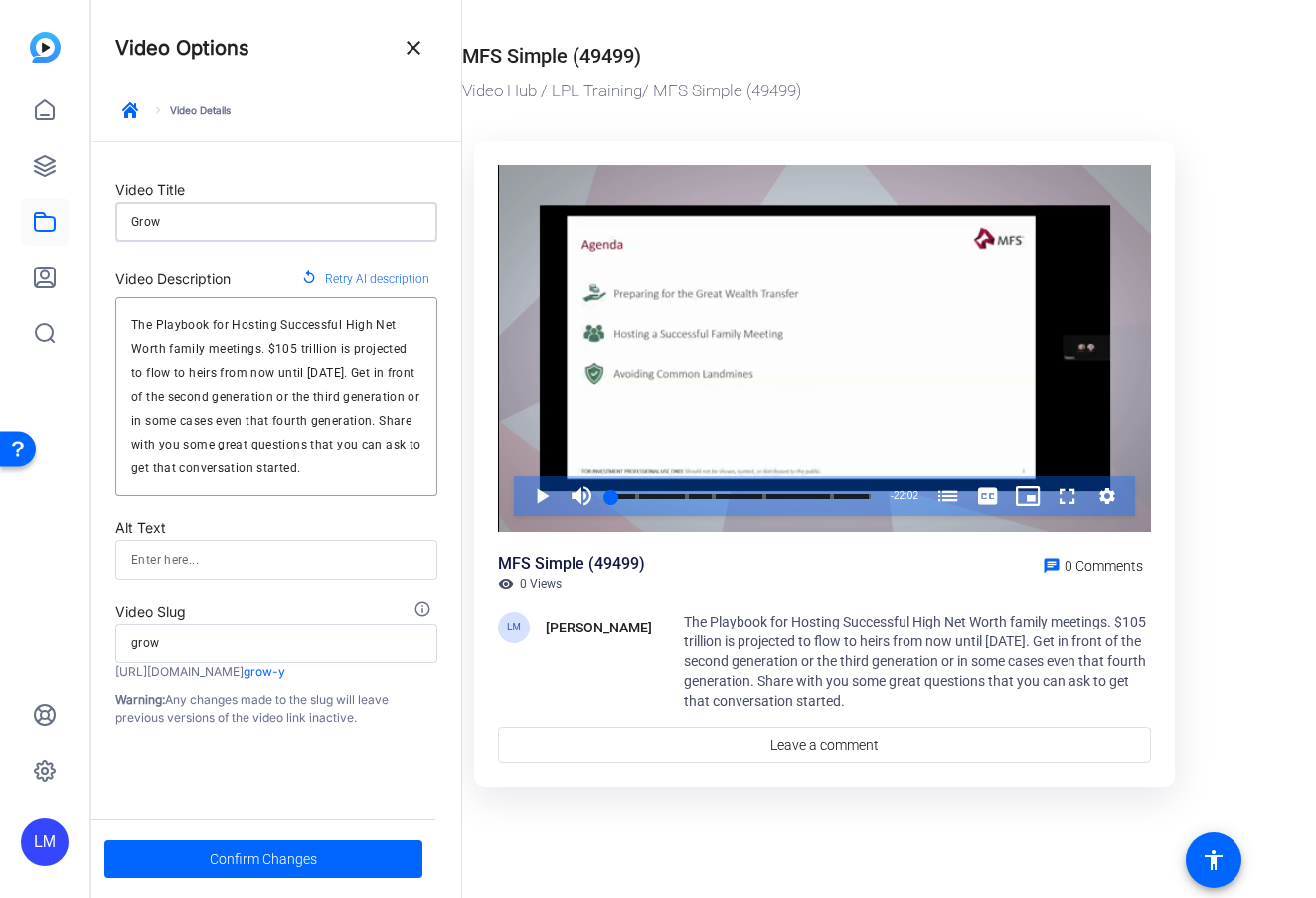 type on "Grow" 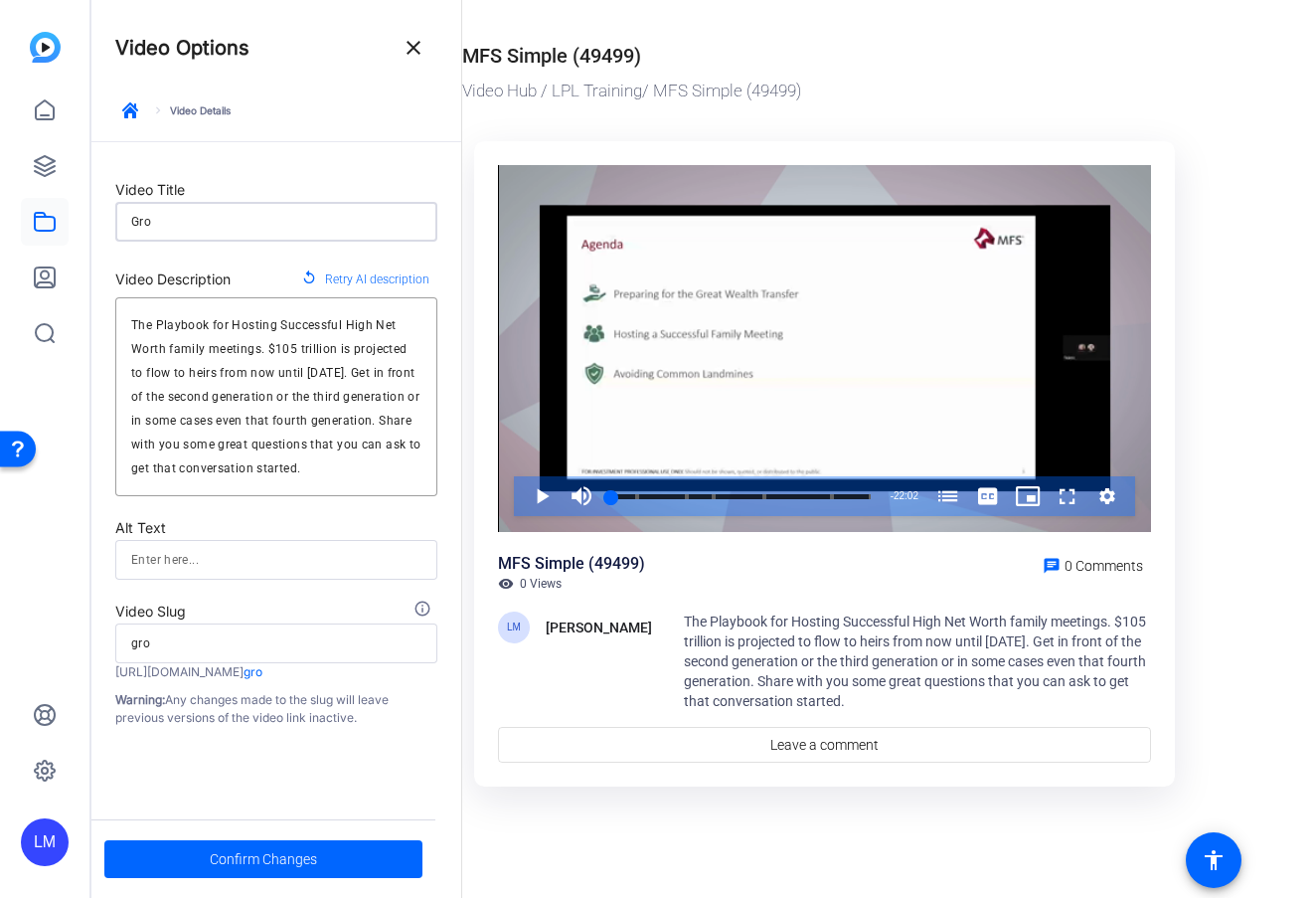 type on "Gr" 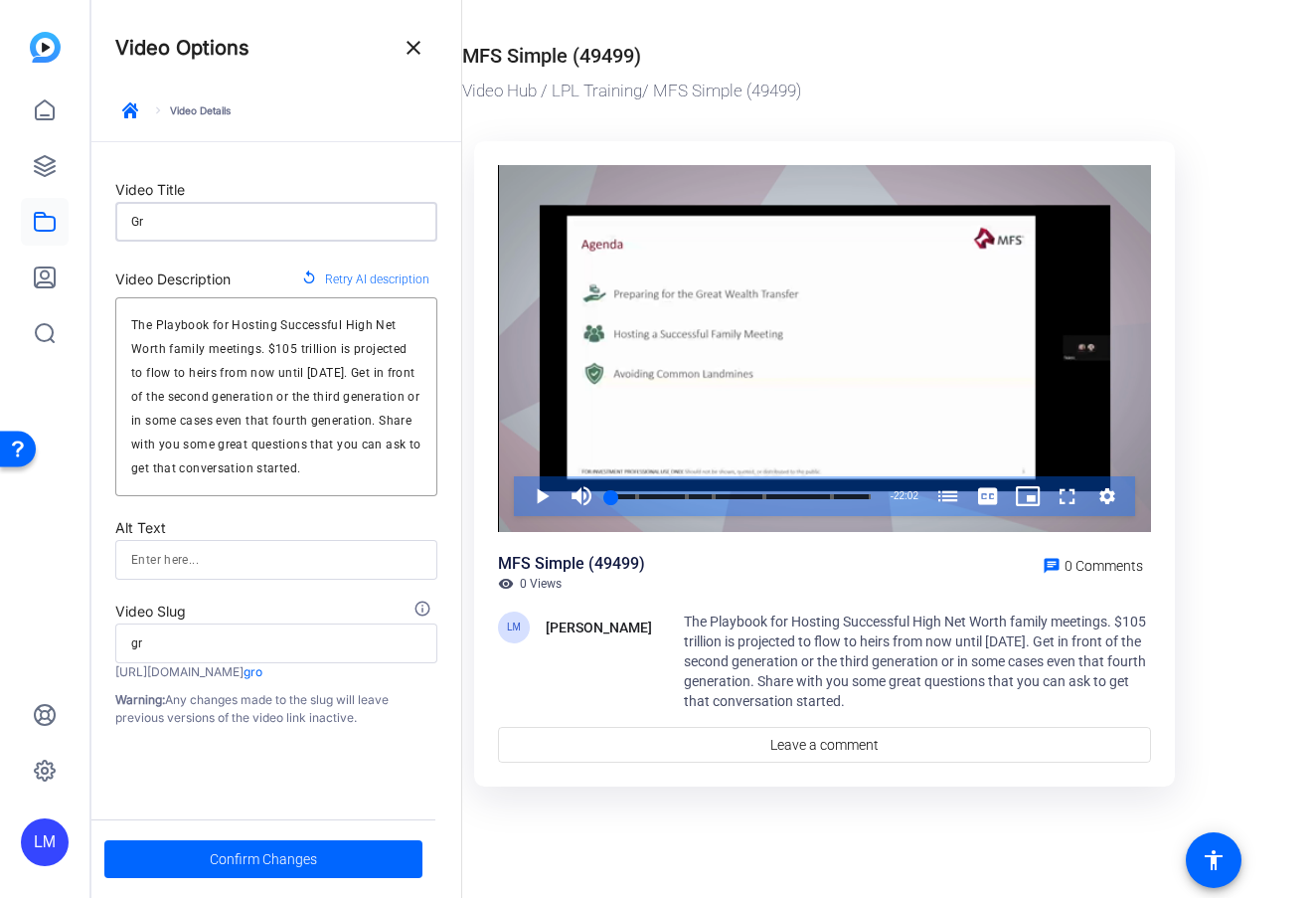 type on "G" 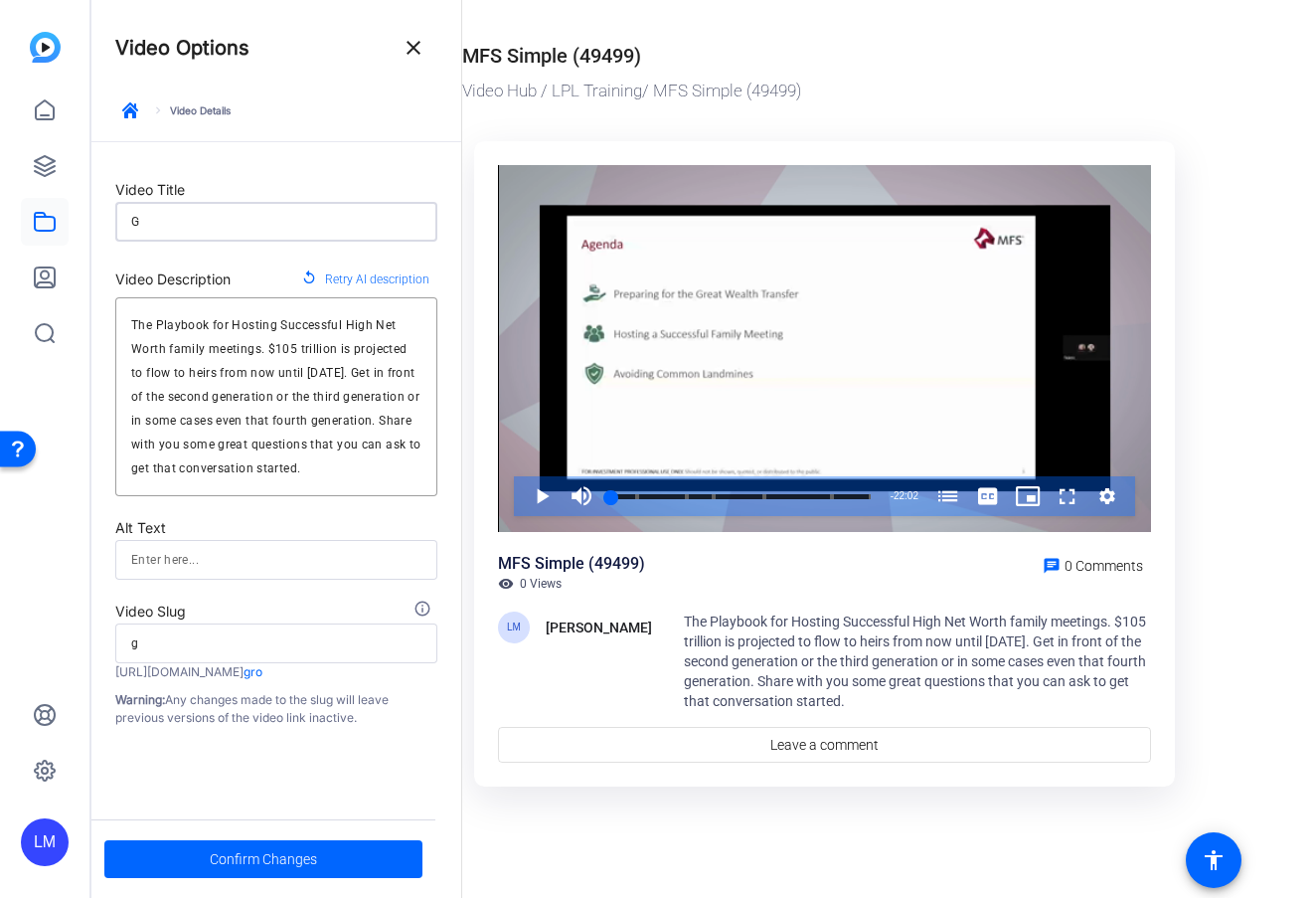 type 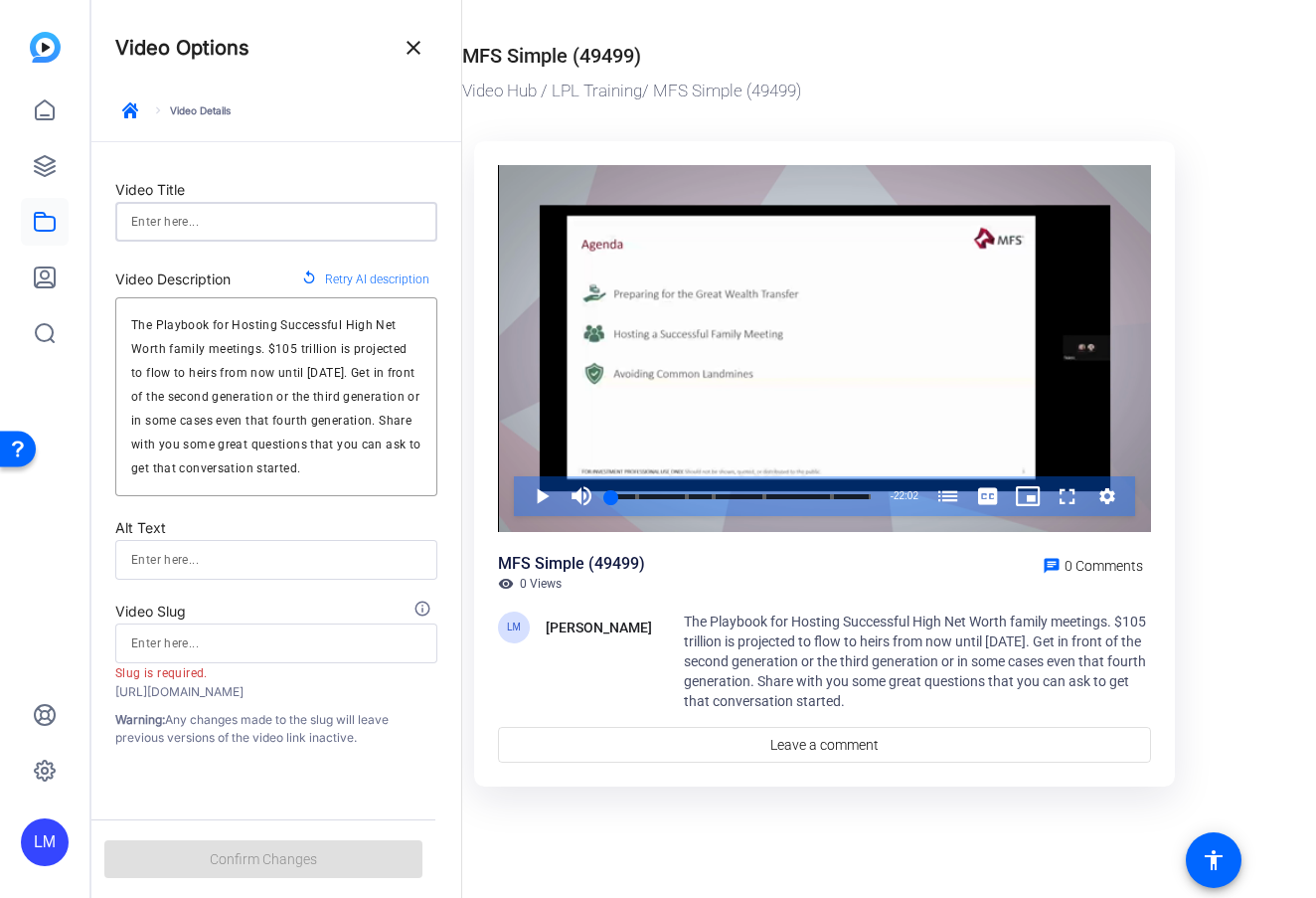 type on "P" 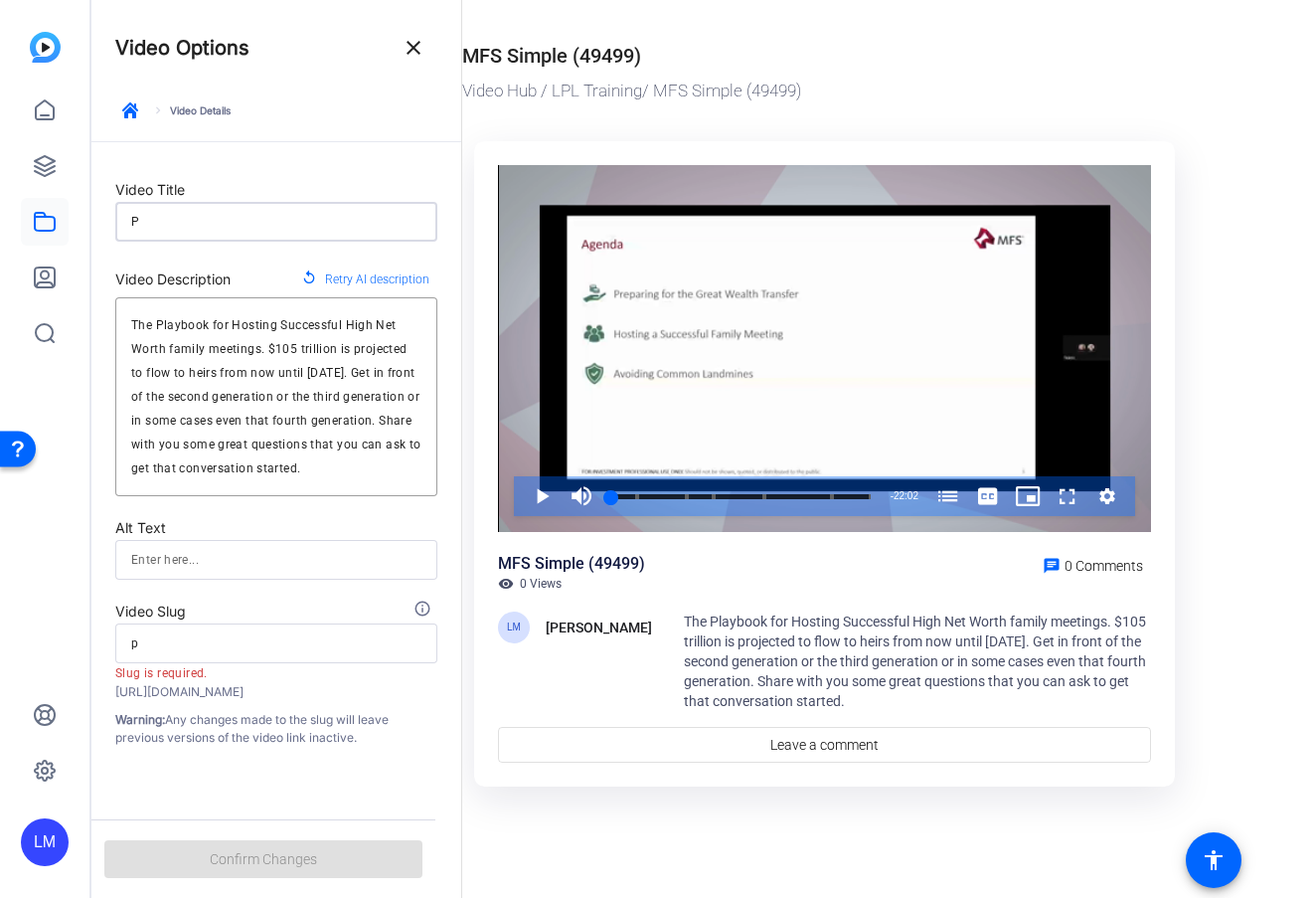 type on "Pr" 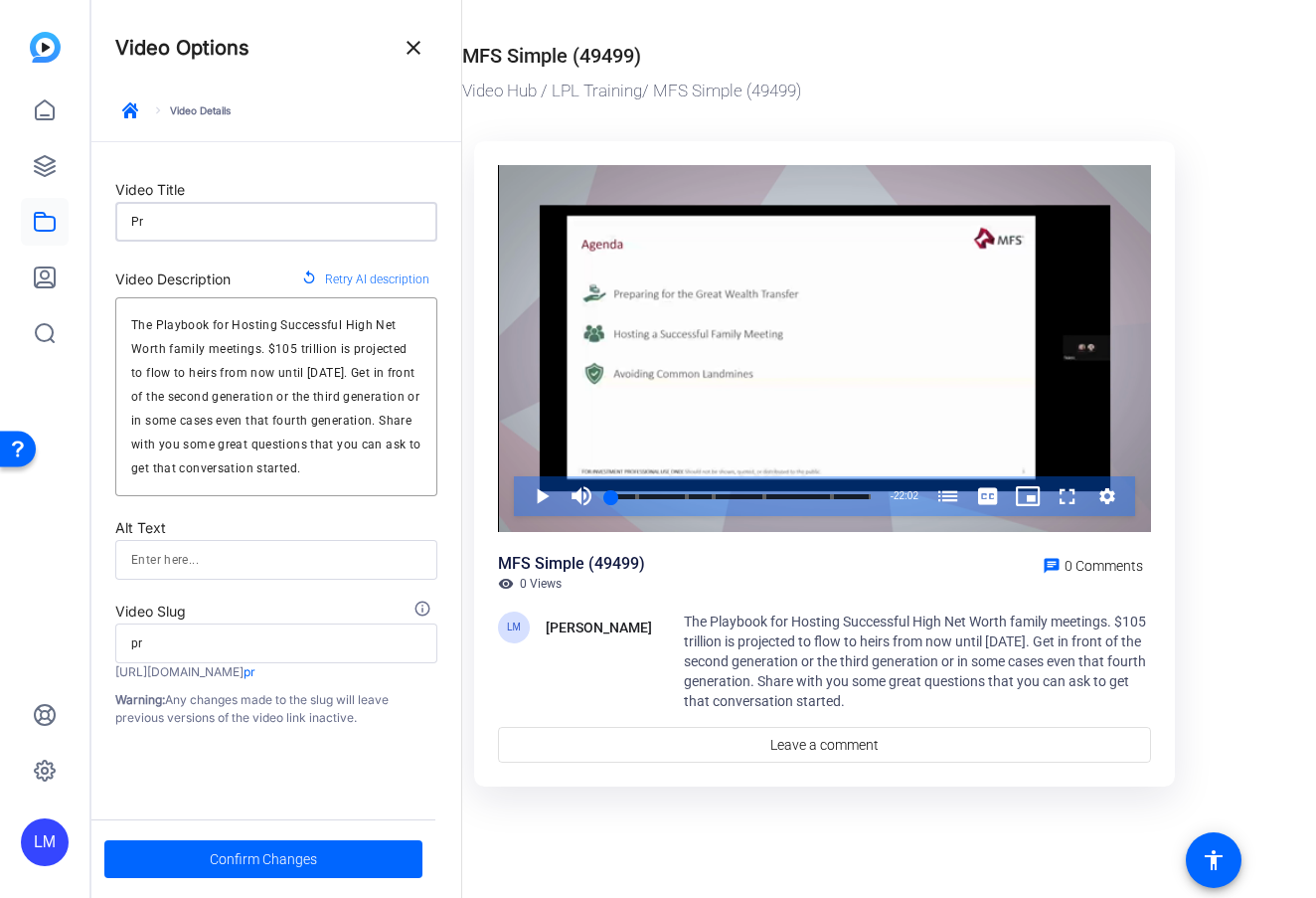 type on "Pro" 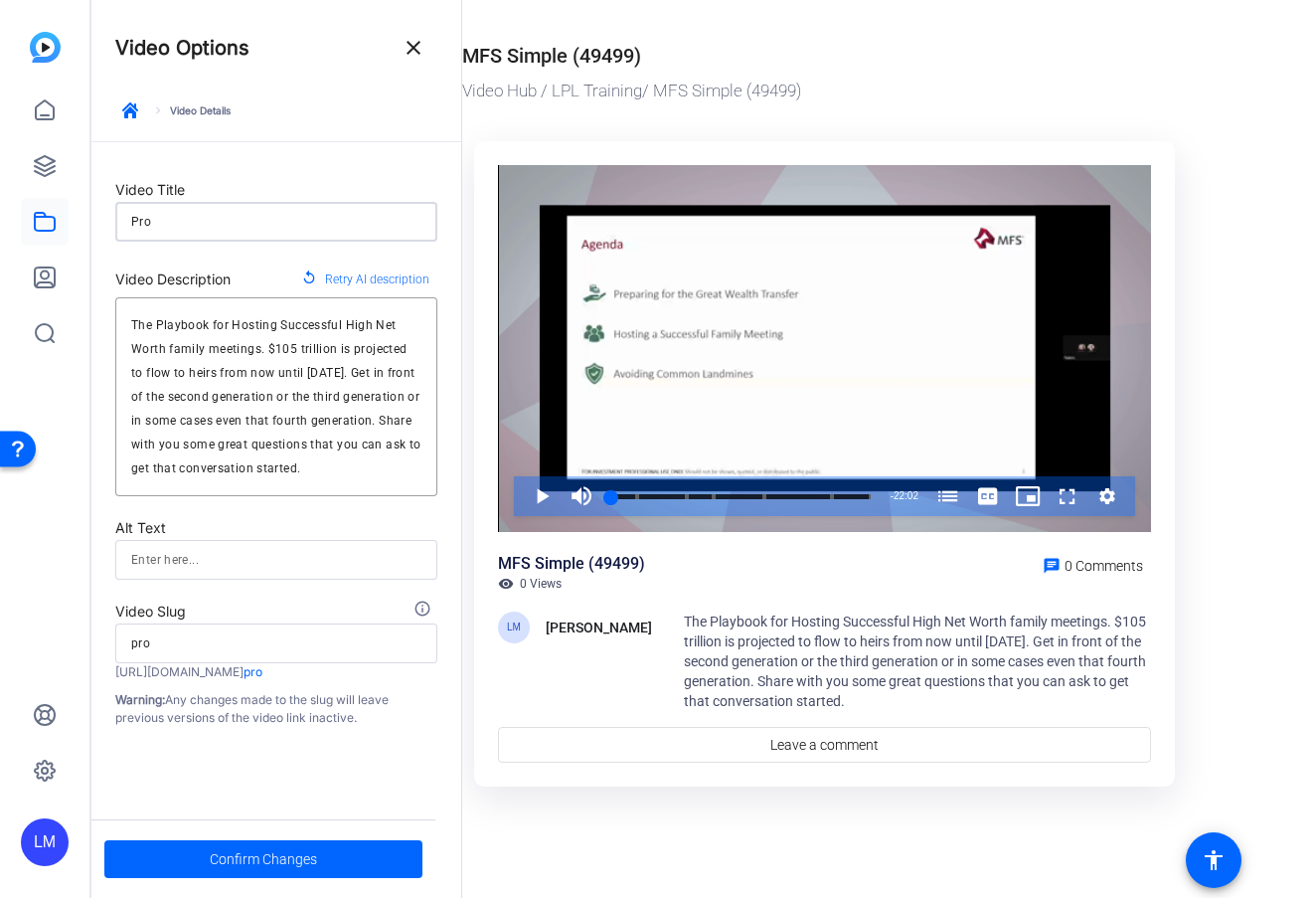 type on "Pros" 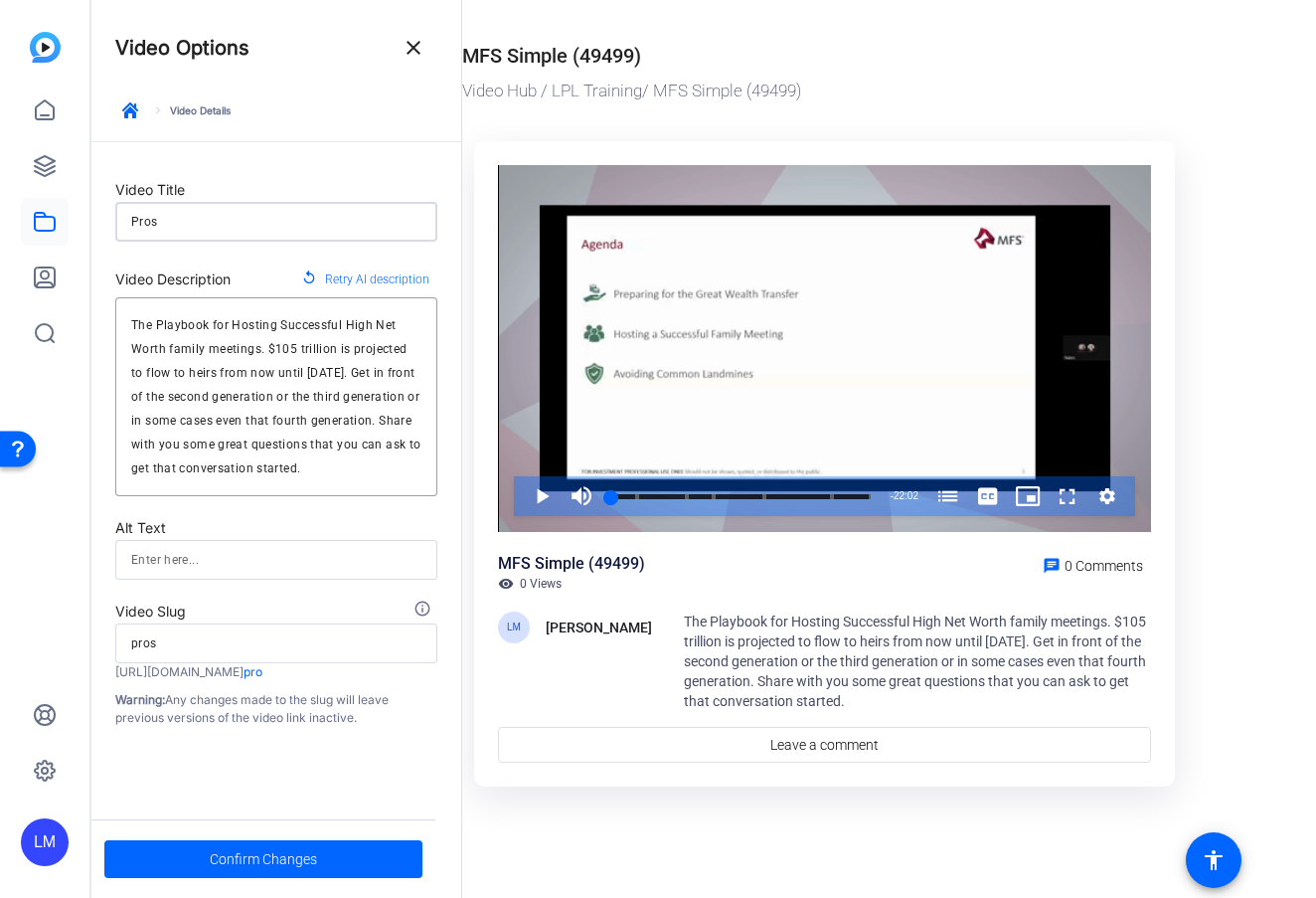 type on "Prosp" 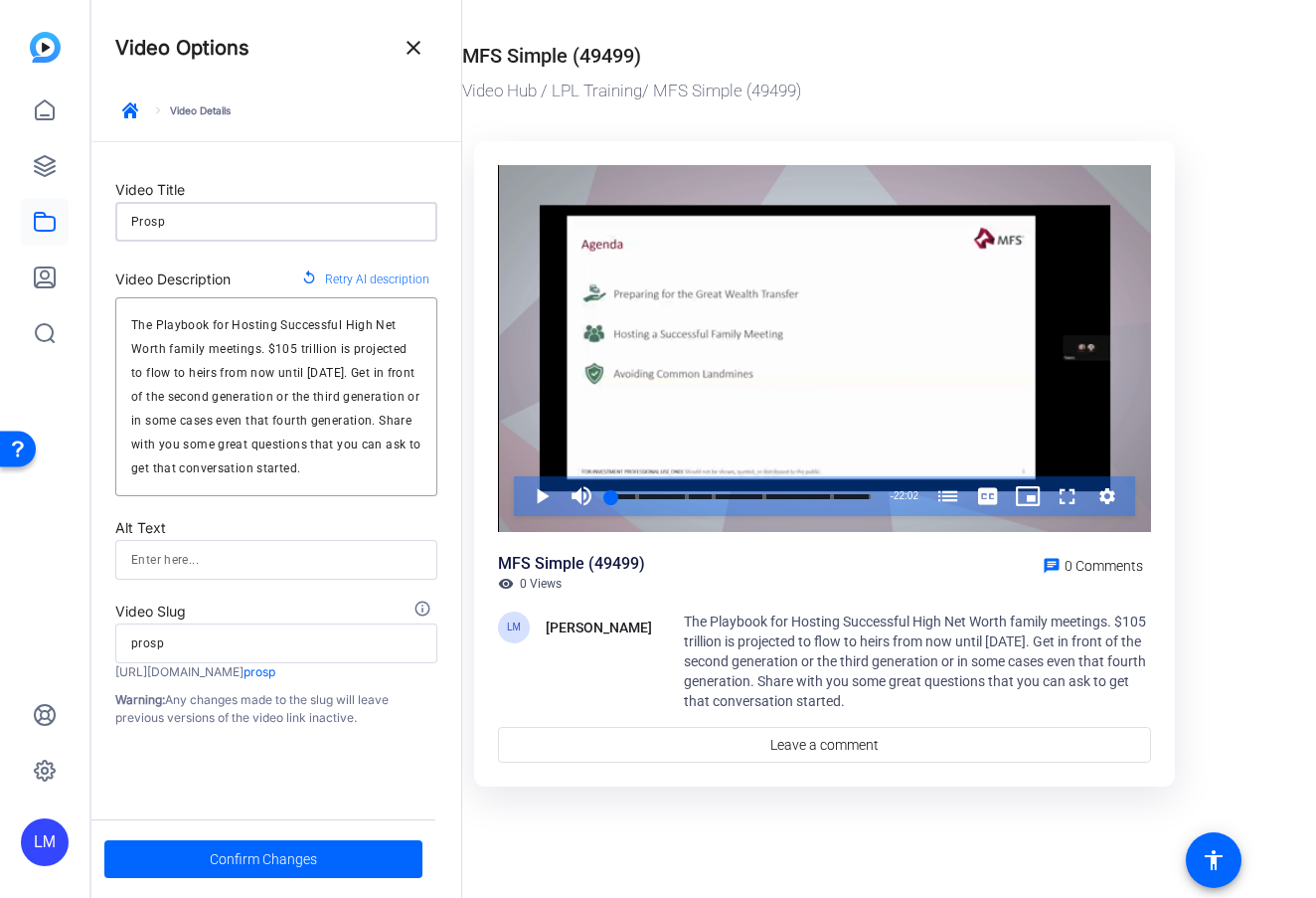 type on "Prospe" 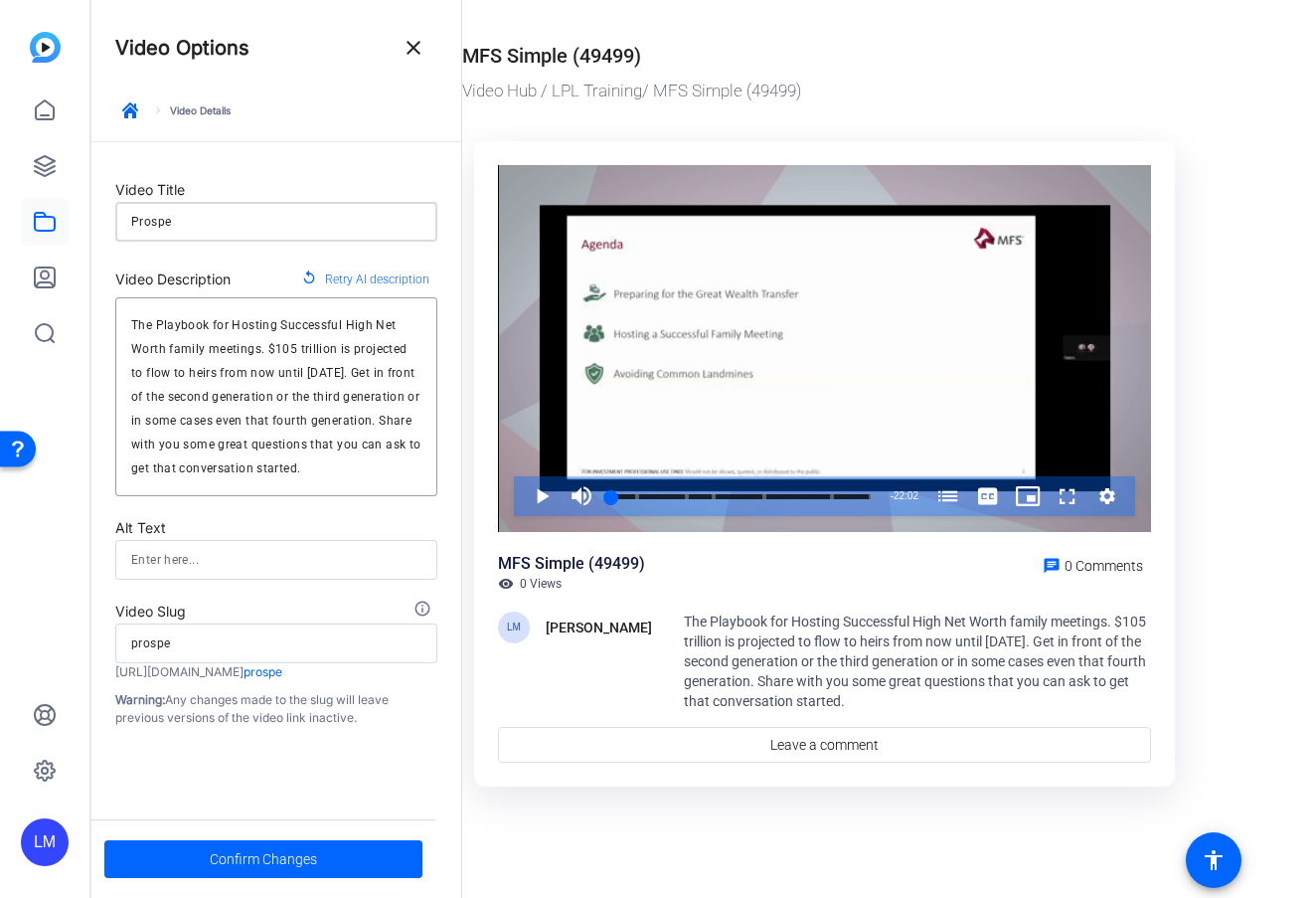 type on "Prospec" 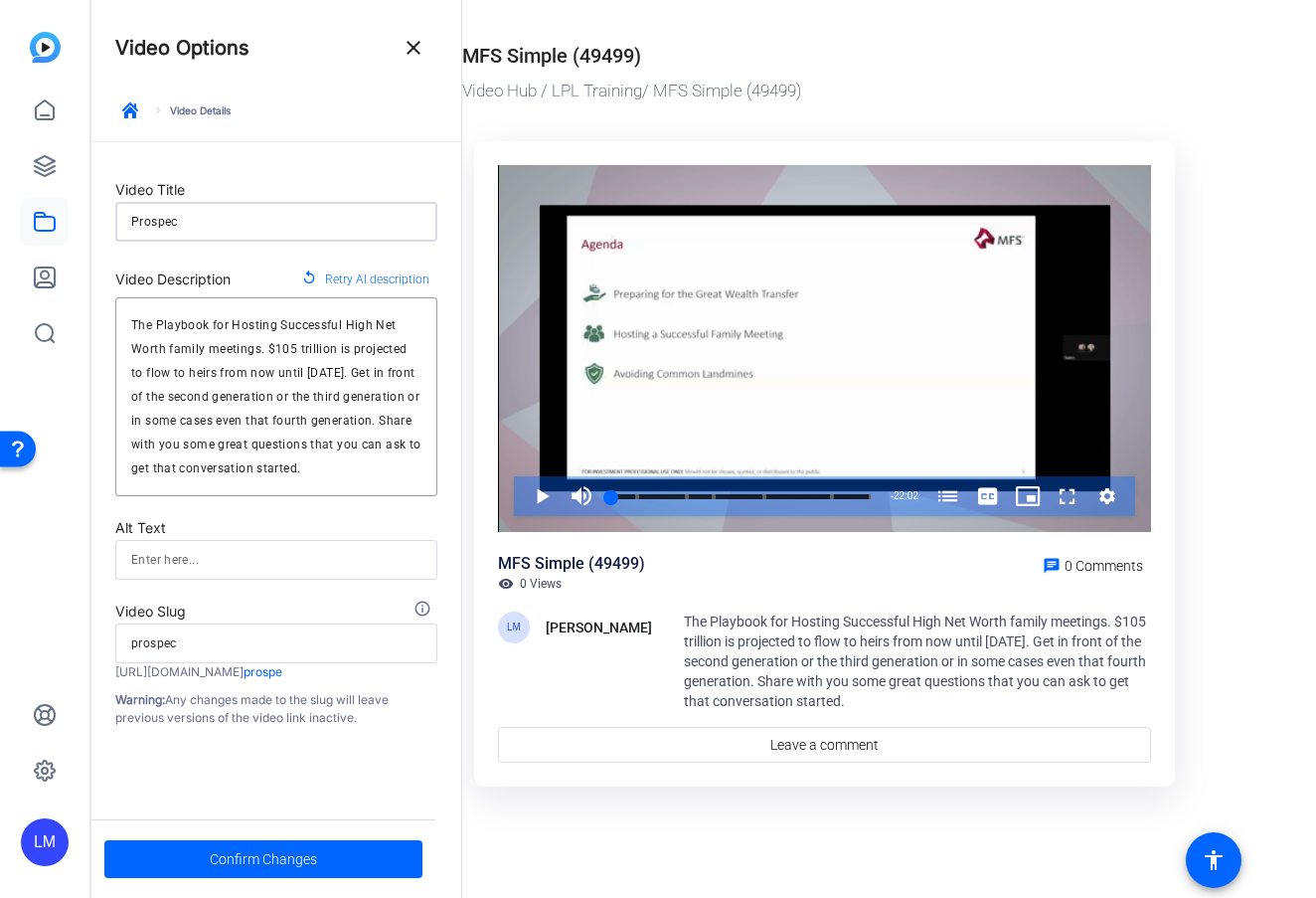 type on "Prospect" 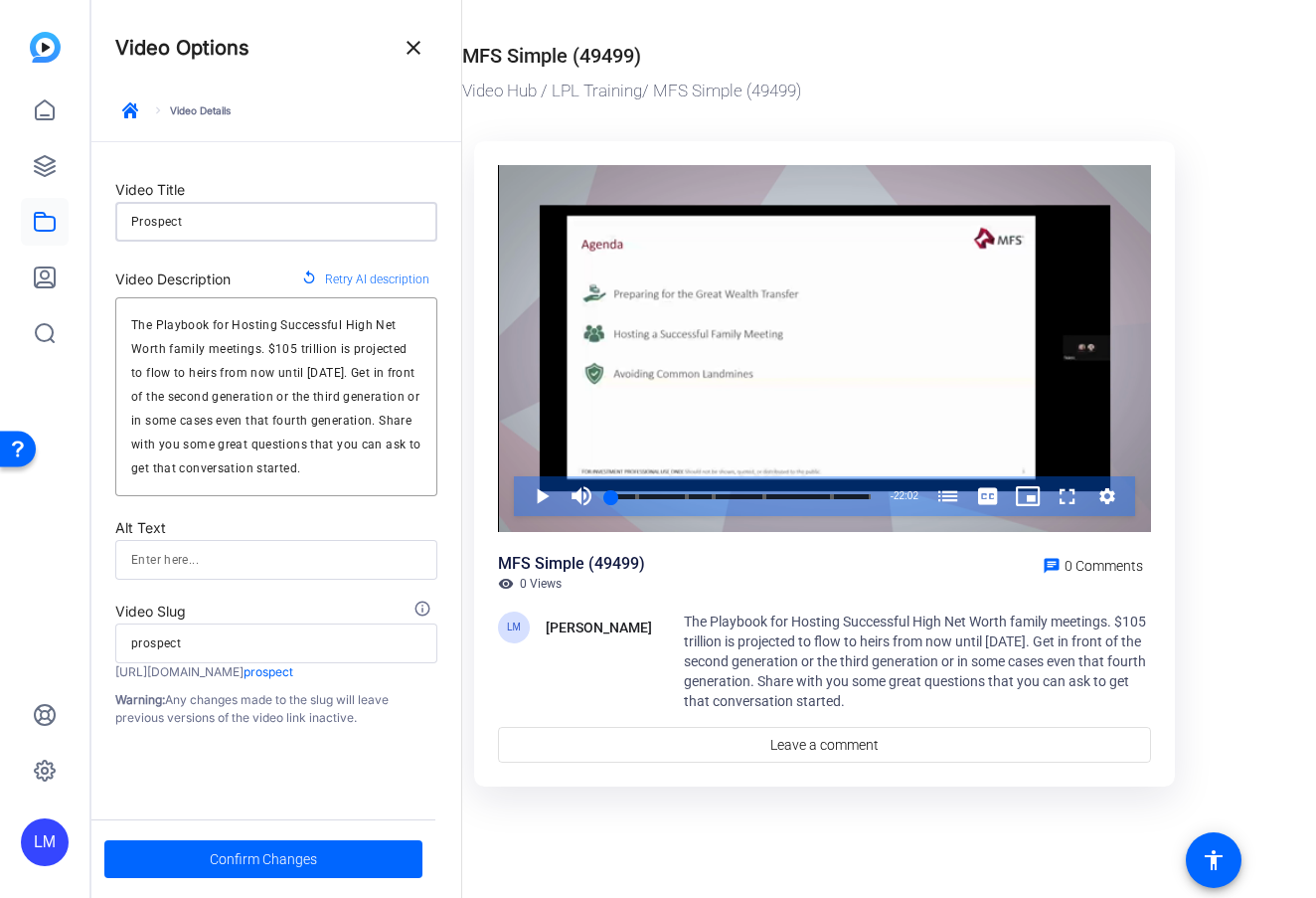 type on "Prospecti" 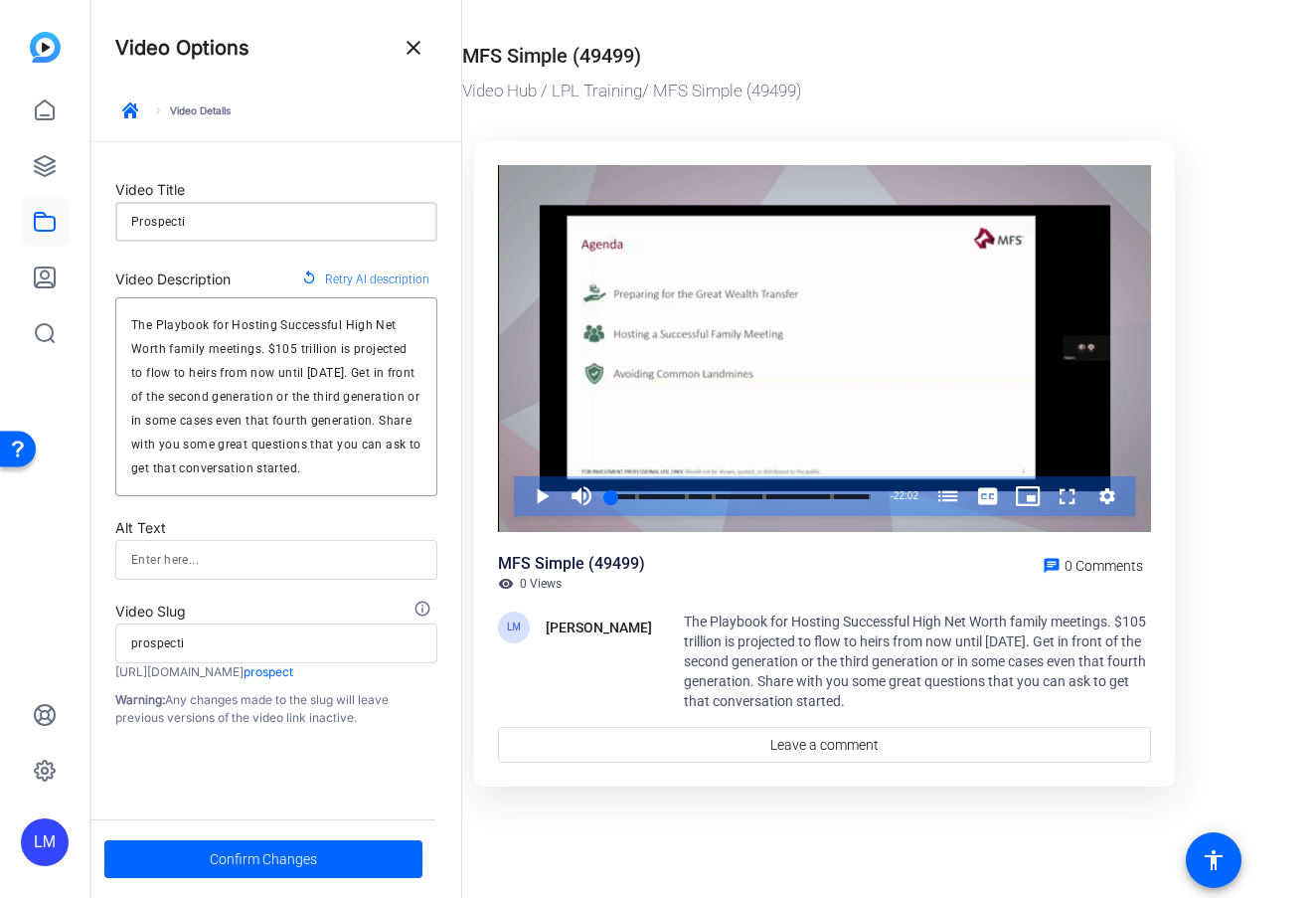 type on "Prospectin" 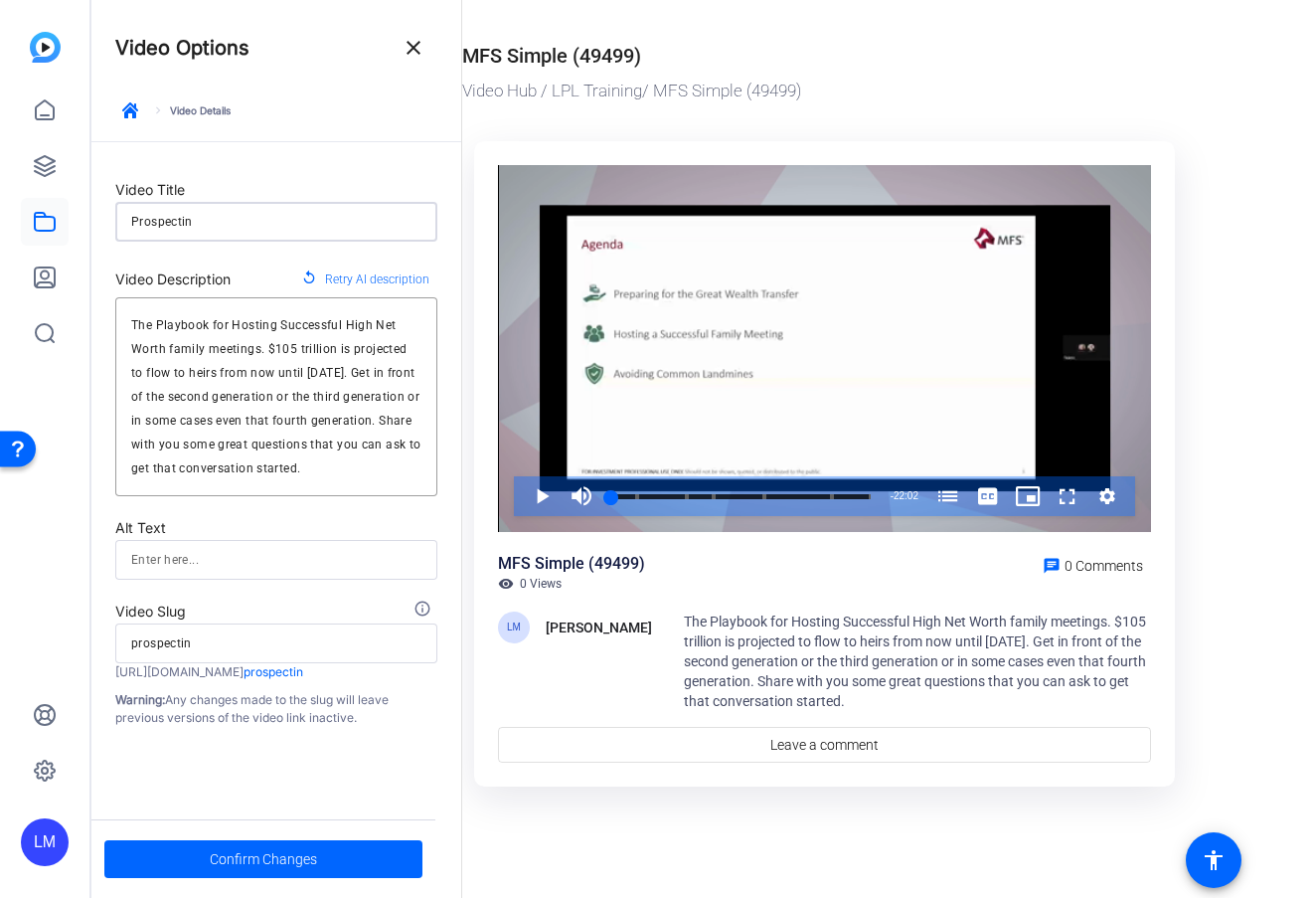 type on "Prospecting" 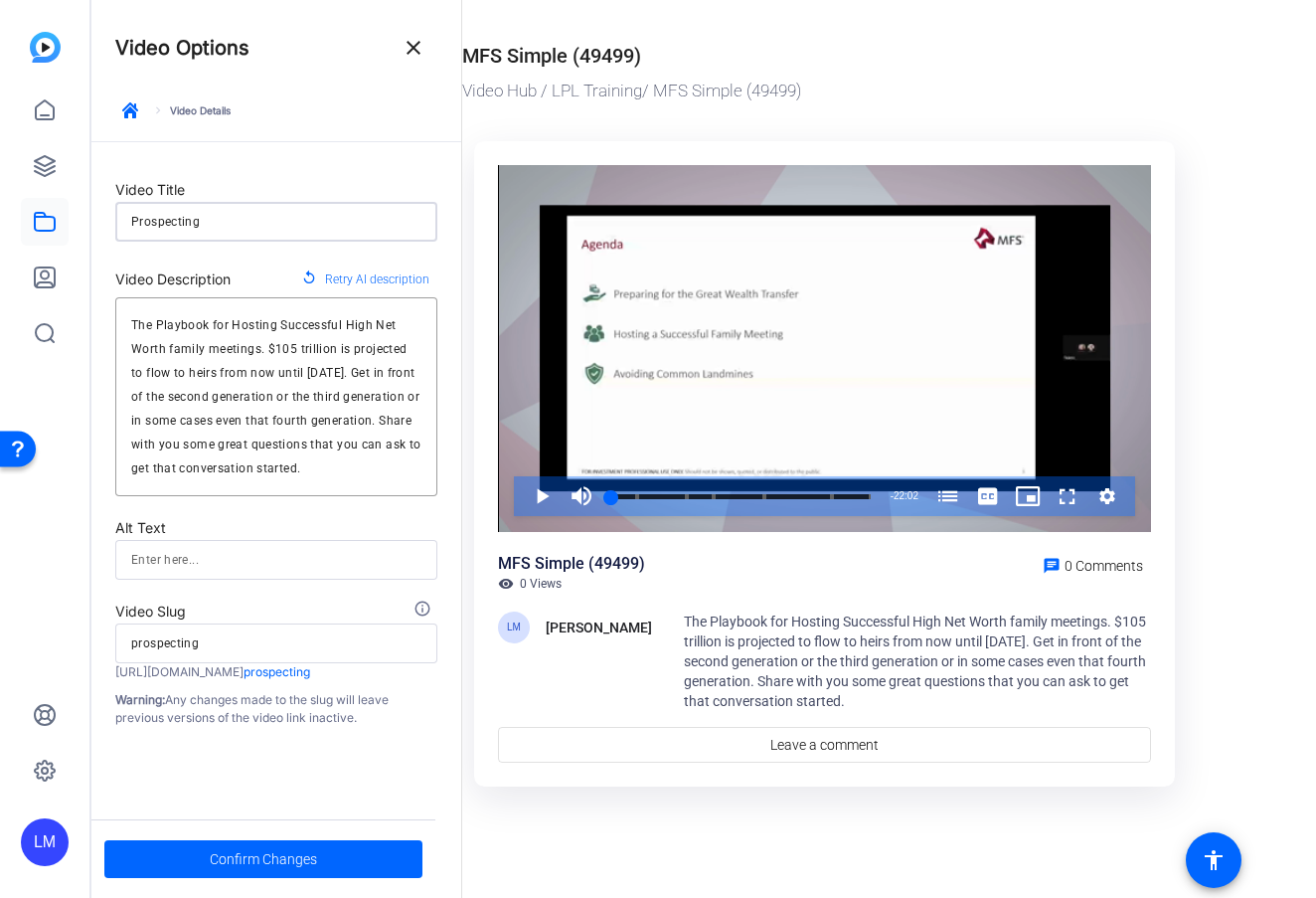 type on "Prospecting:" 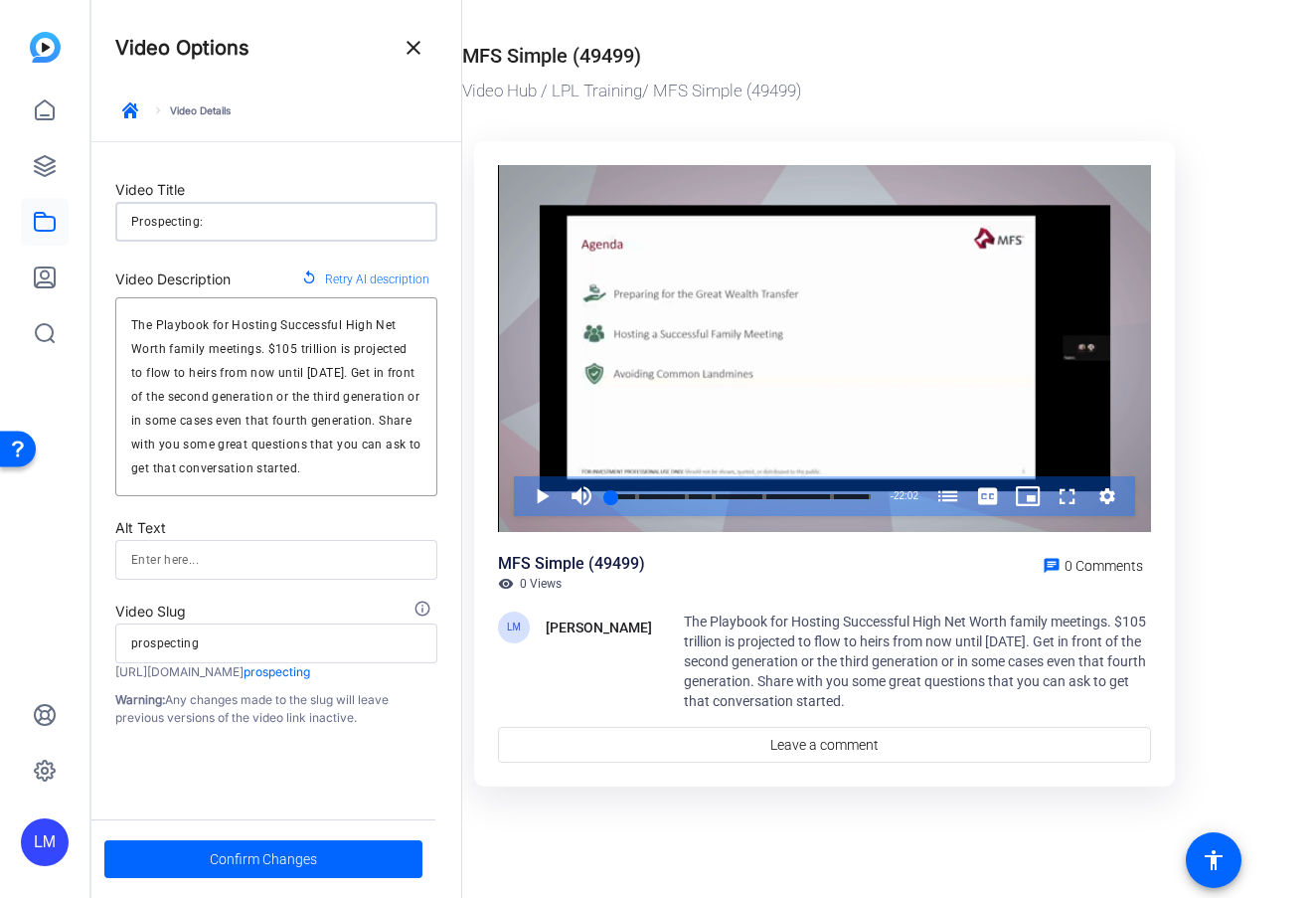 type on "Prospecting:" 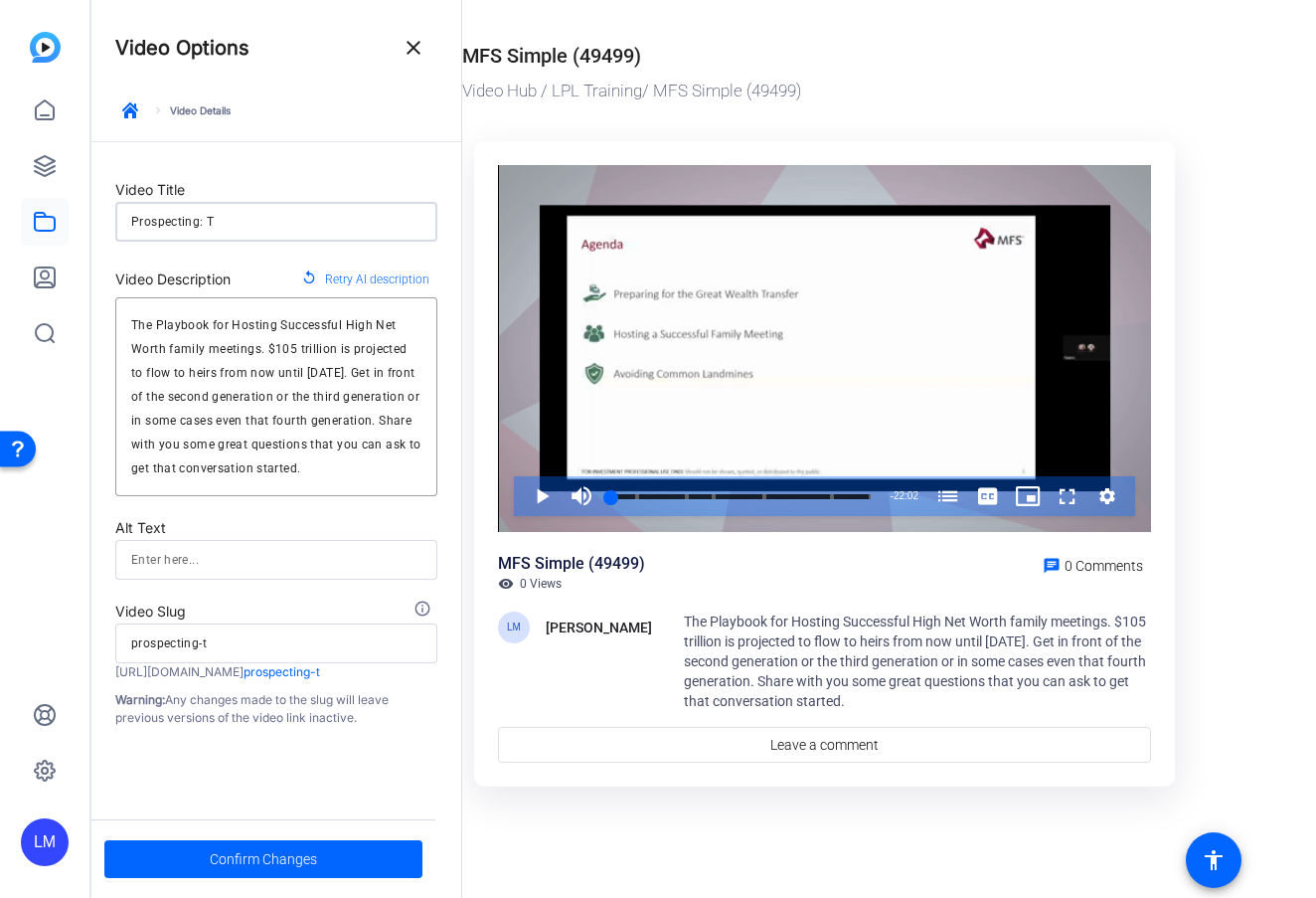 type on "Prospecting: Th" 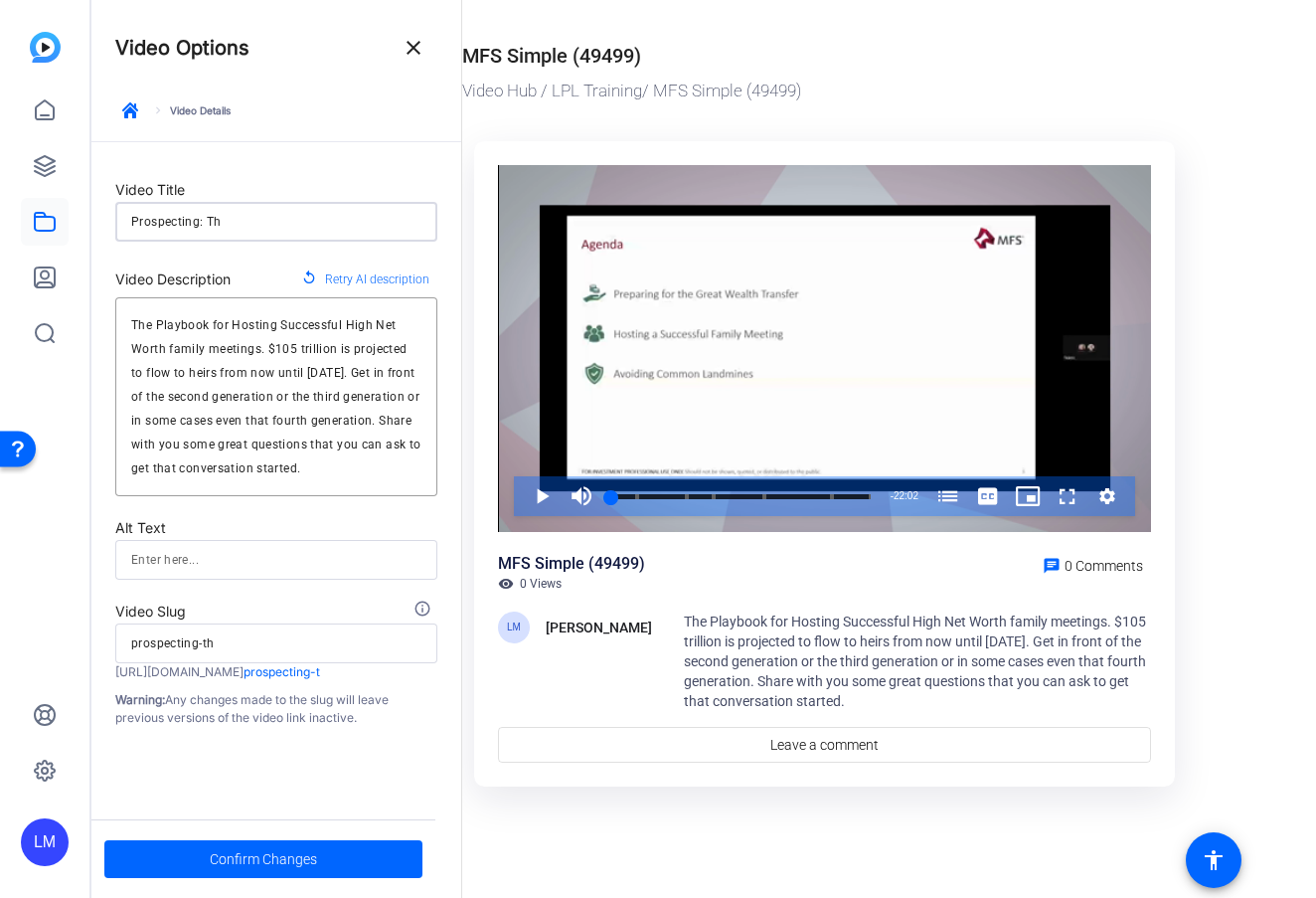 type on "Prospecting: The" 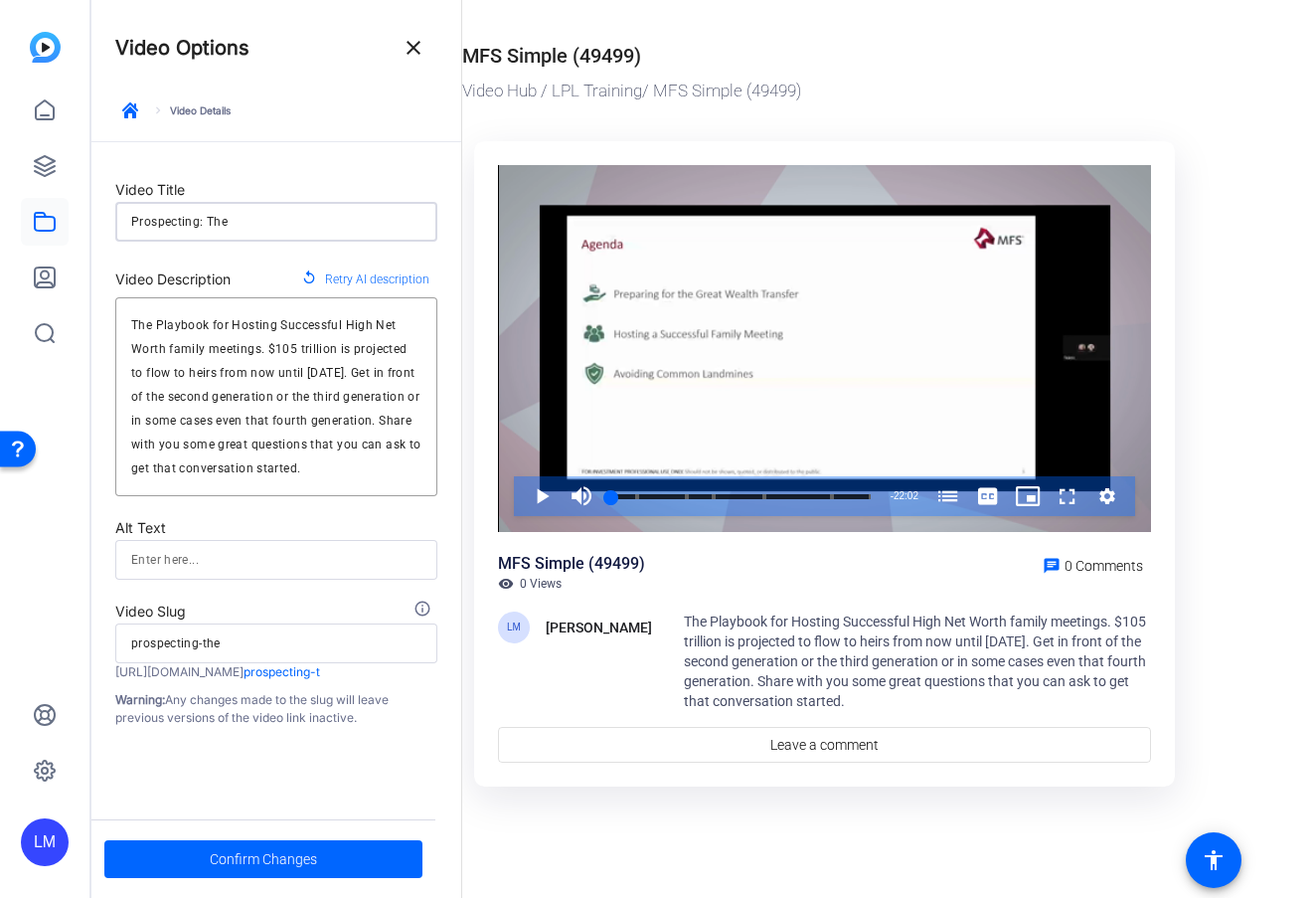 type on "Prospecting: The" 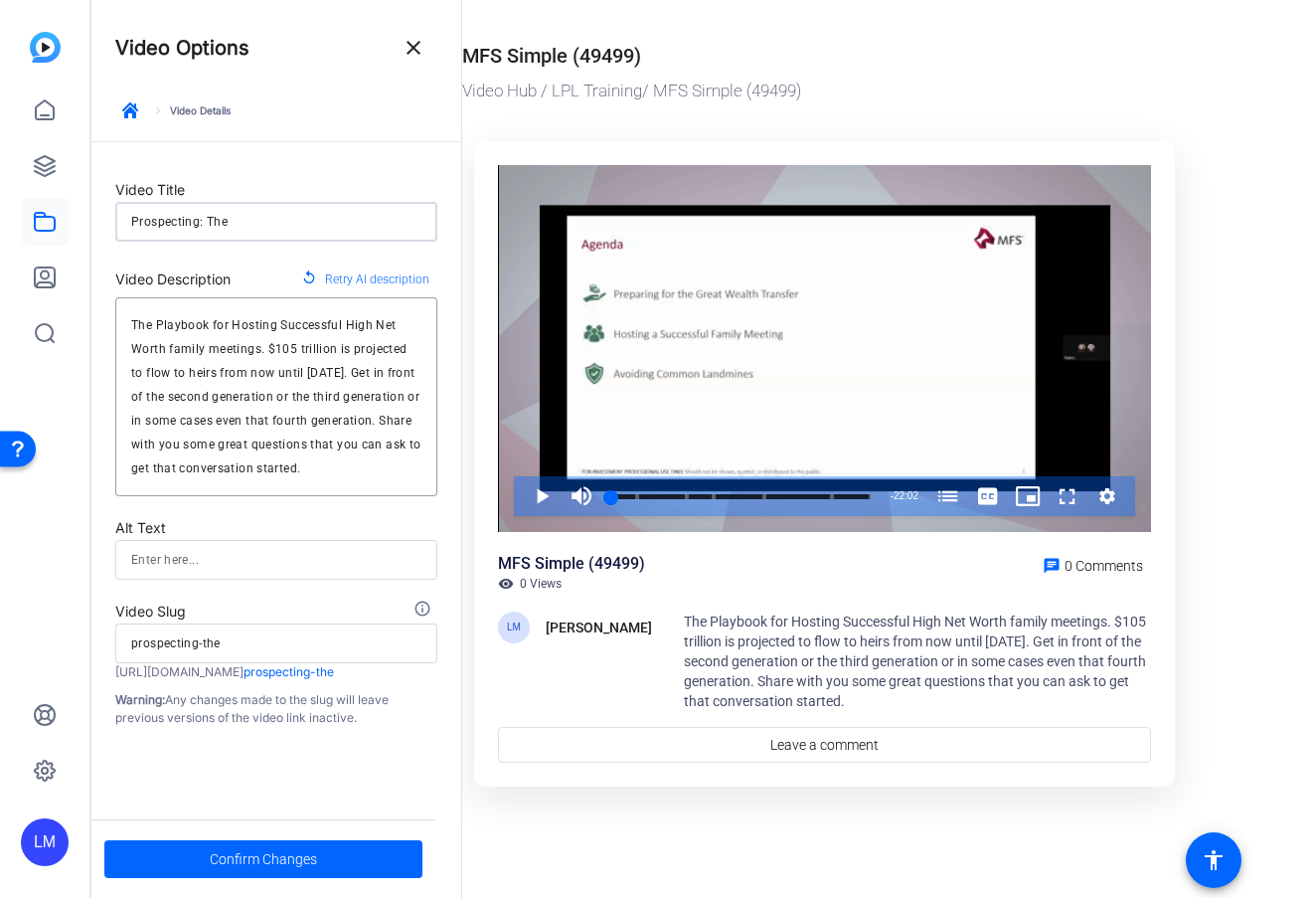 type on "Prospecting: The H" 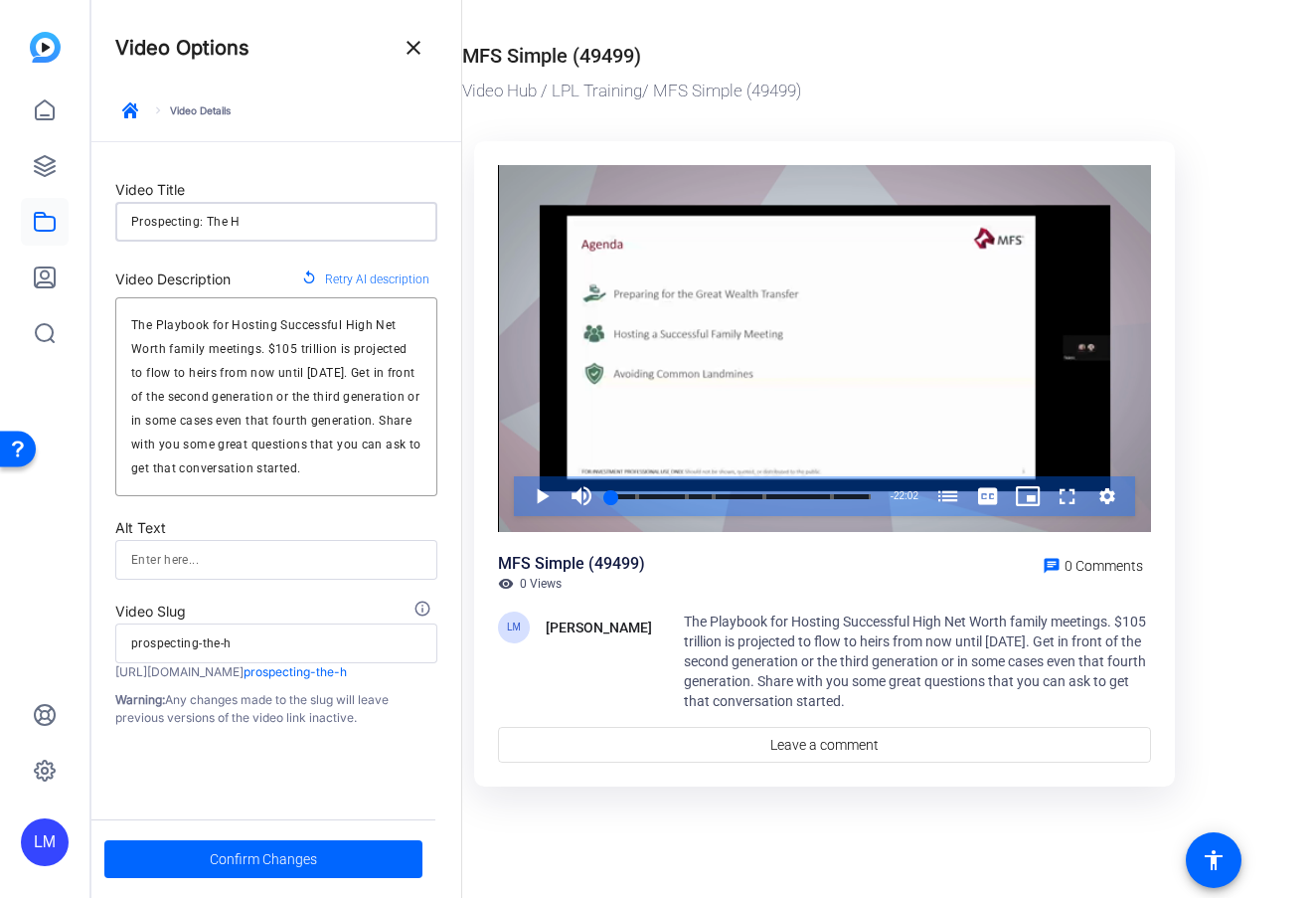 type on "Prospecting: The Hi" 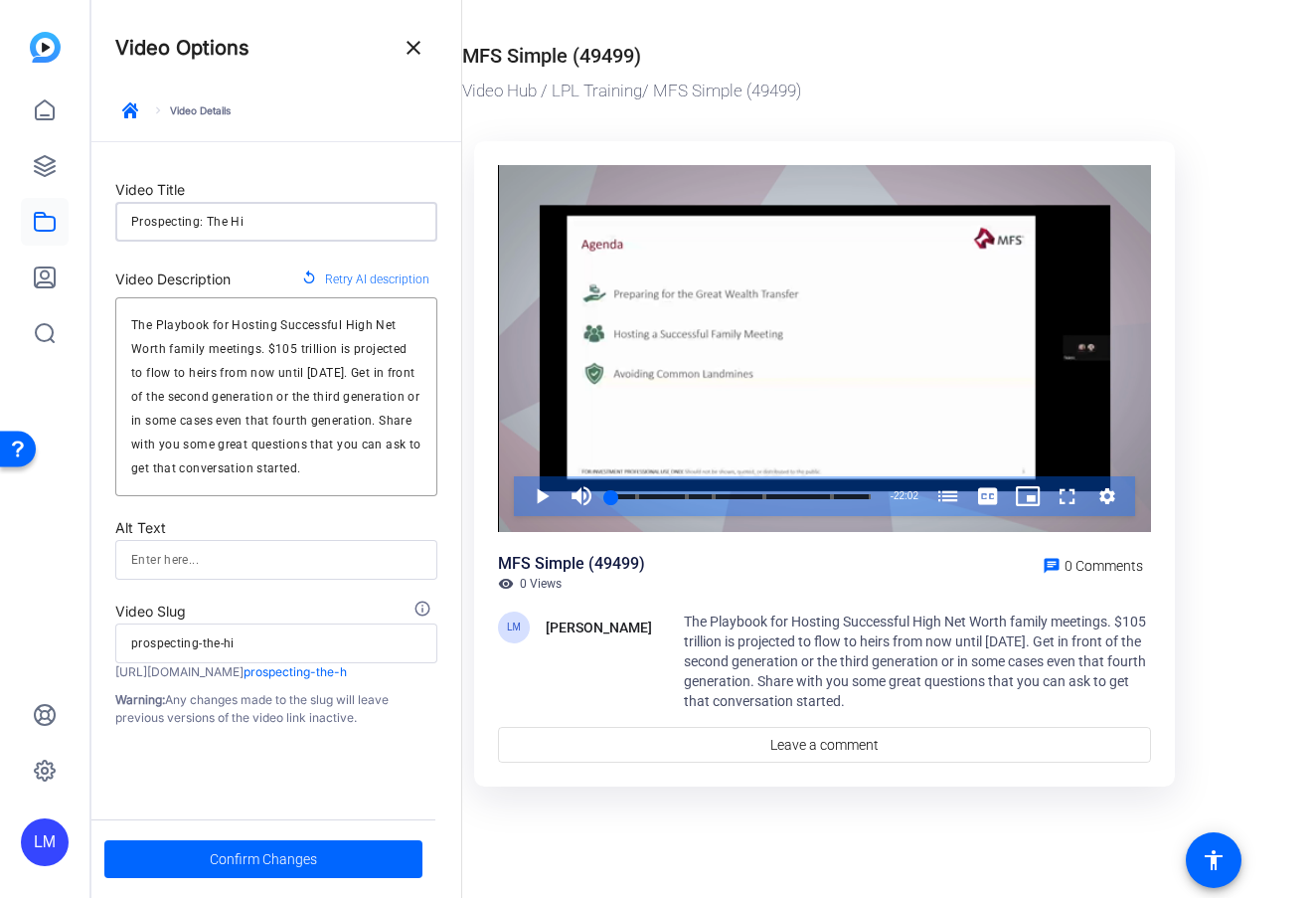 type on "Prospecting: The Hig" 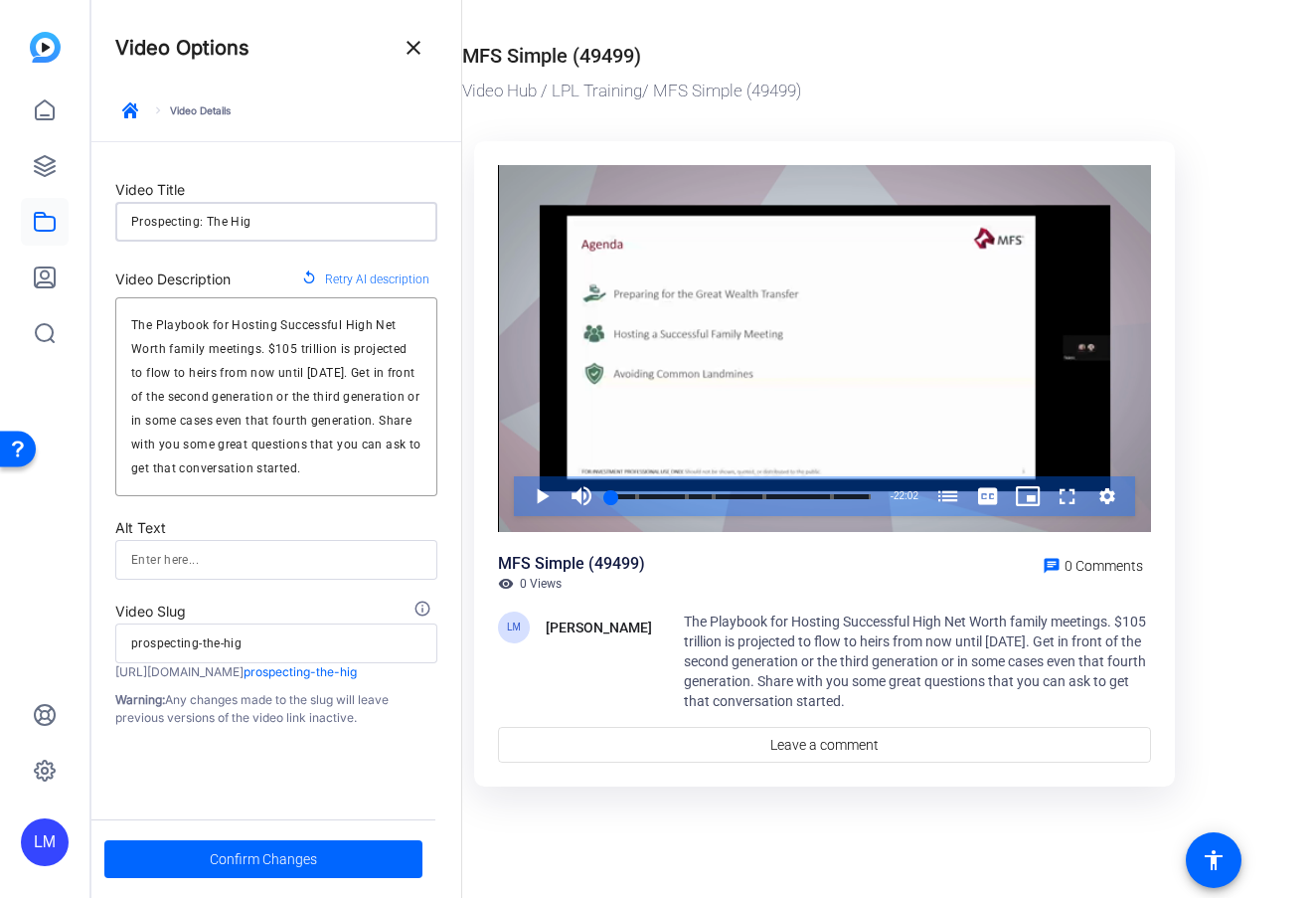 type on "Prospecting: The High" 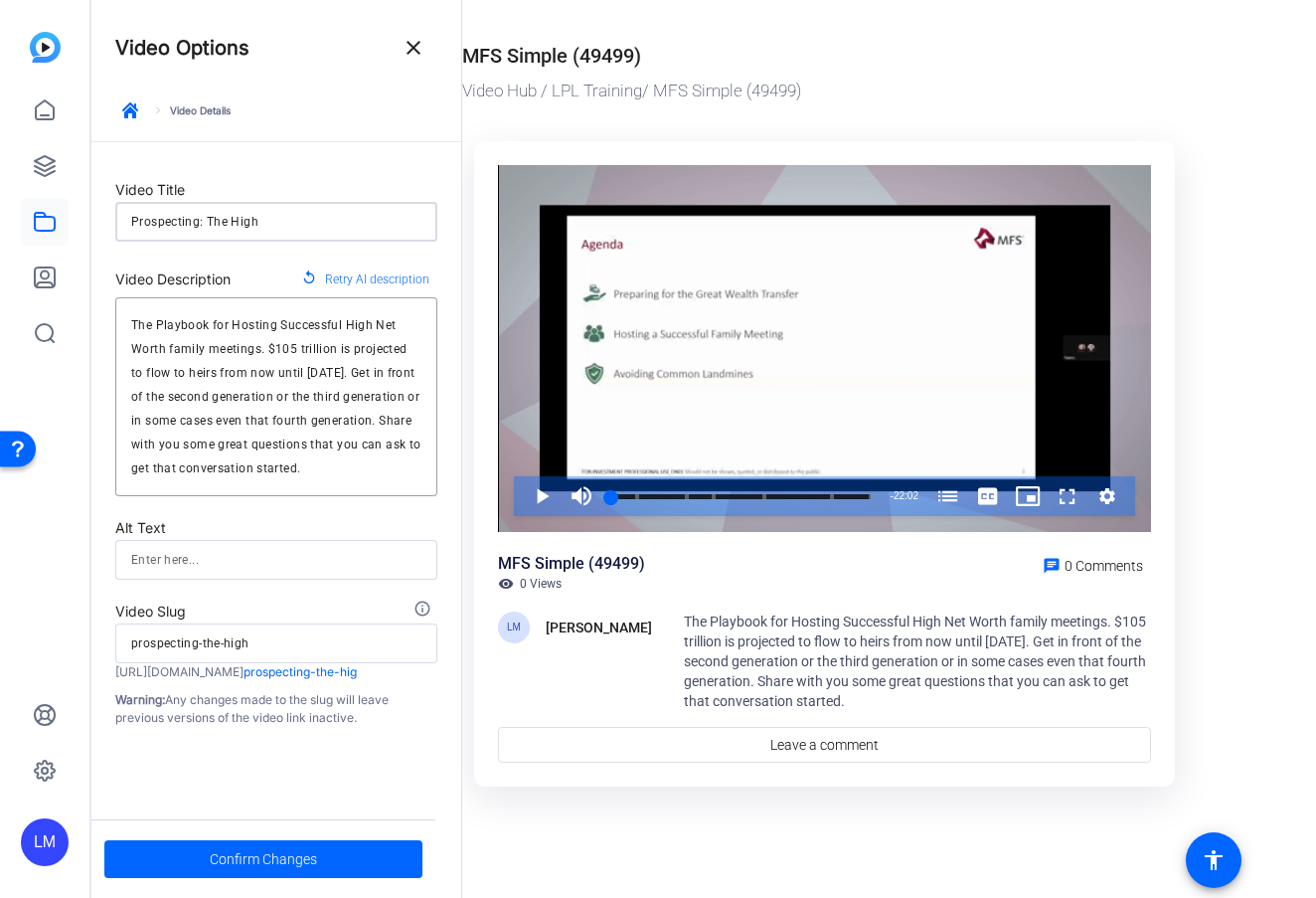 type on "Prospecting: The High" 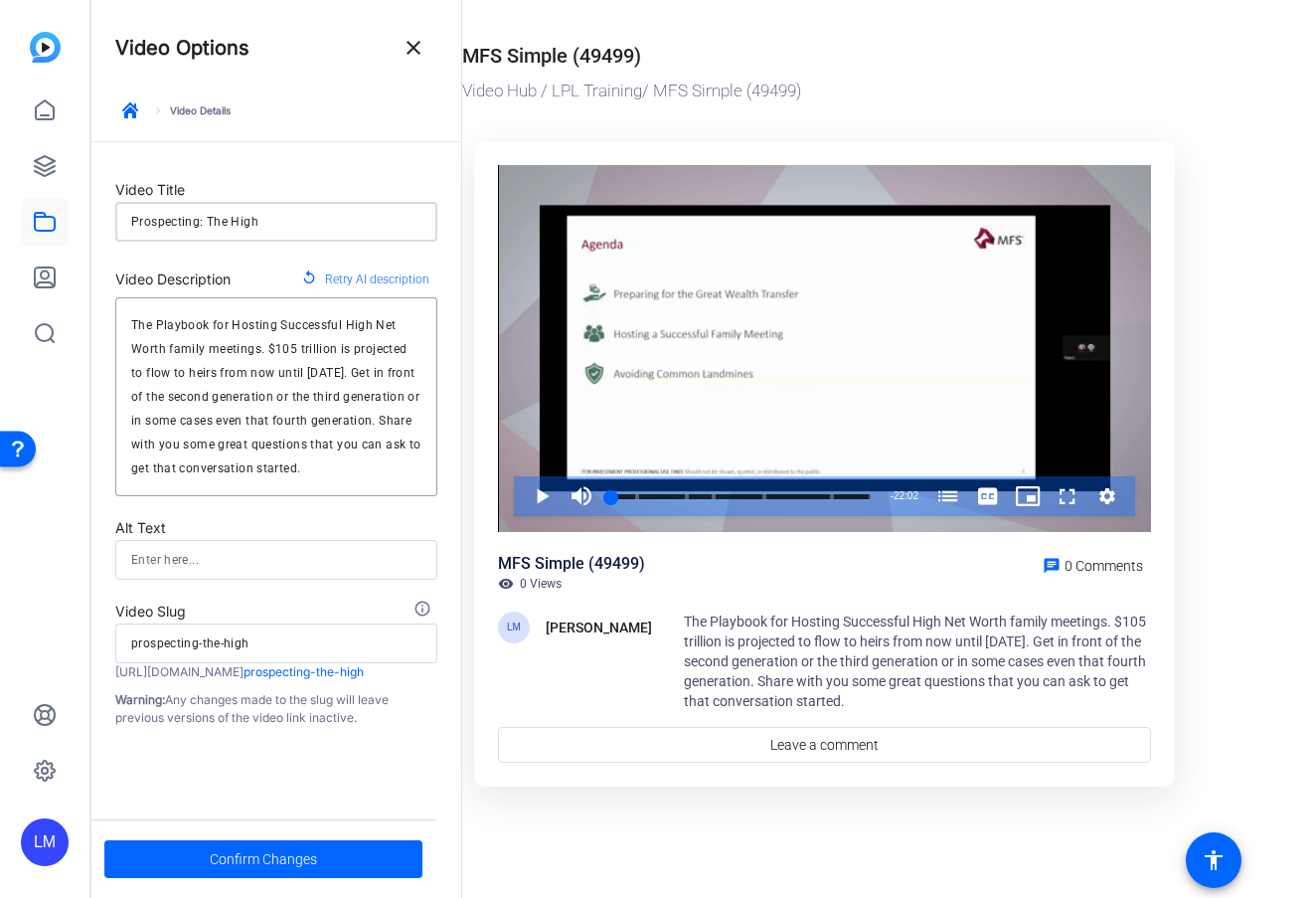 type on "Prospecting: The High N" 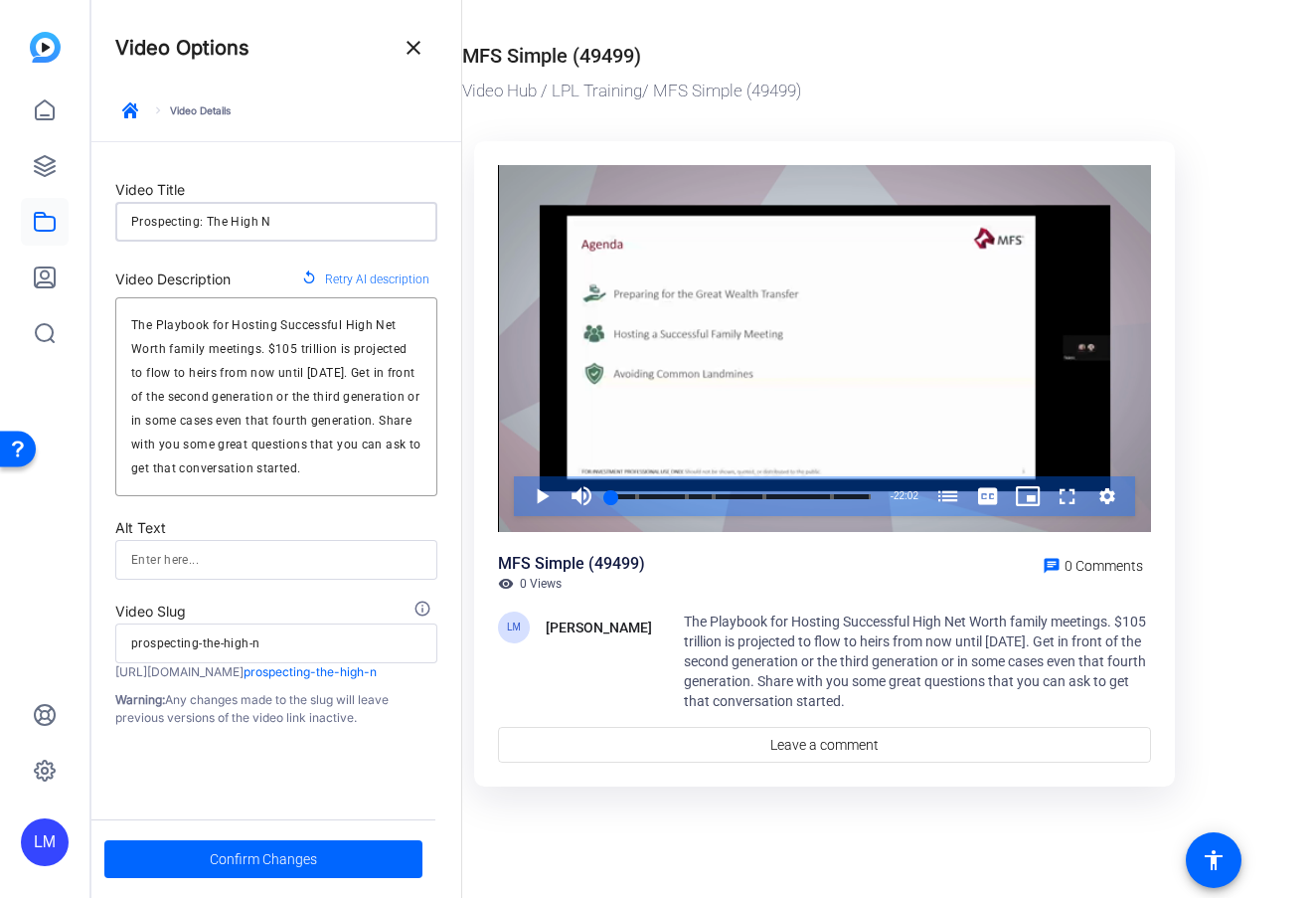 type on "Prospecting: The High Ne" 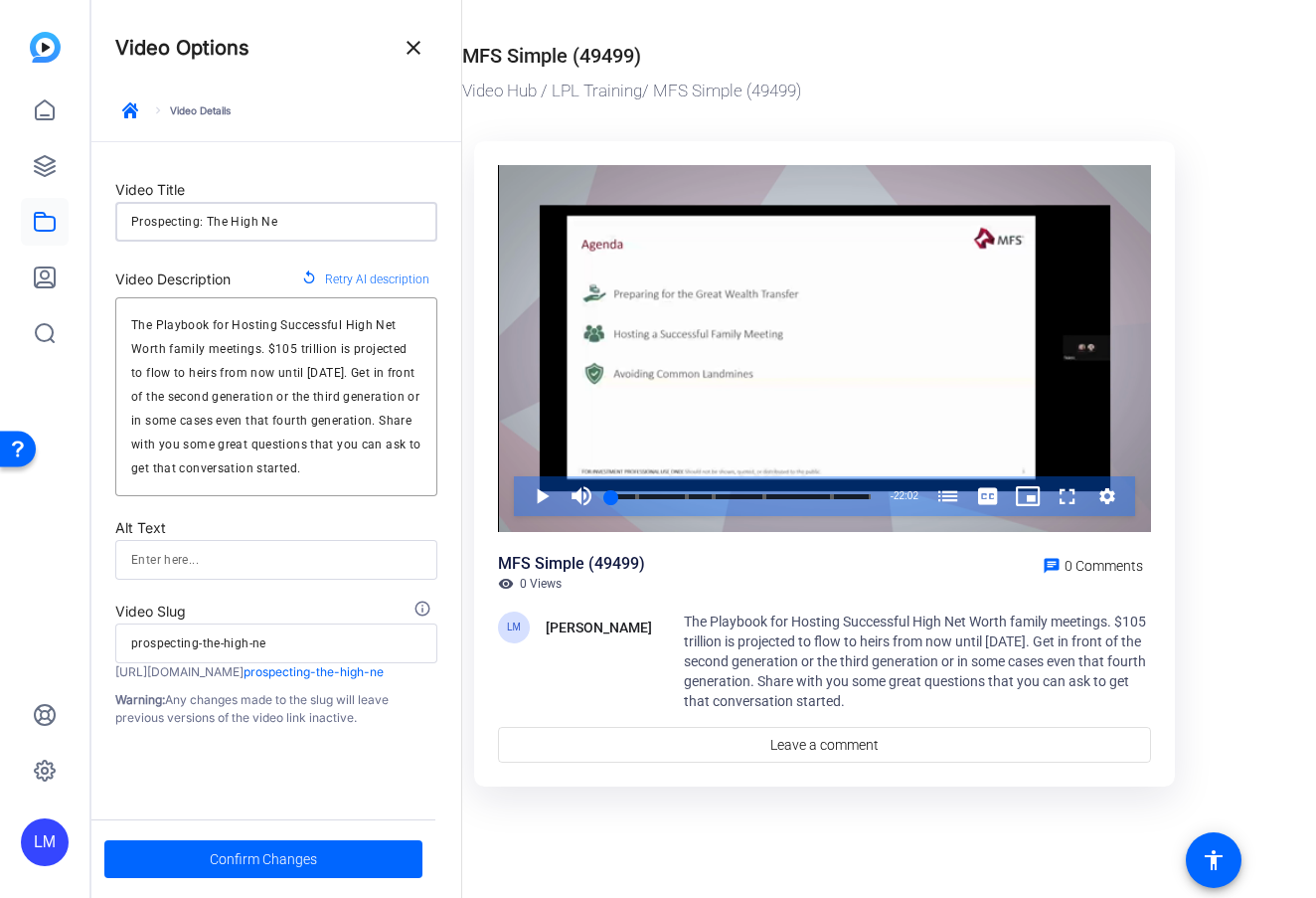 type on "Prospecting: The High Net" 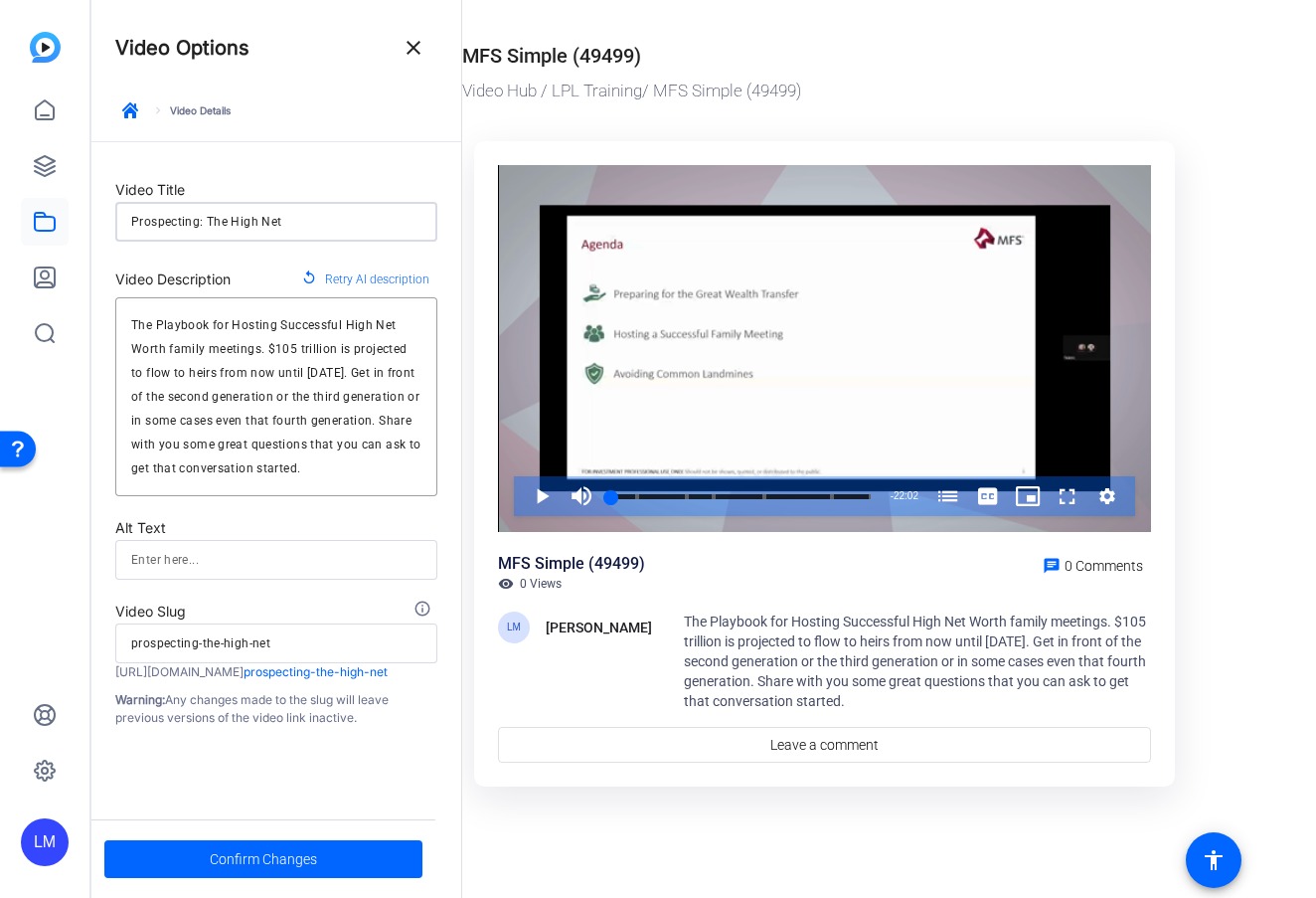 type on "Prospecting: The High Netw" 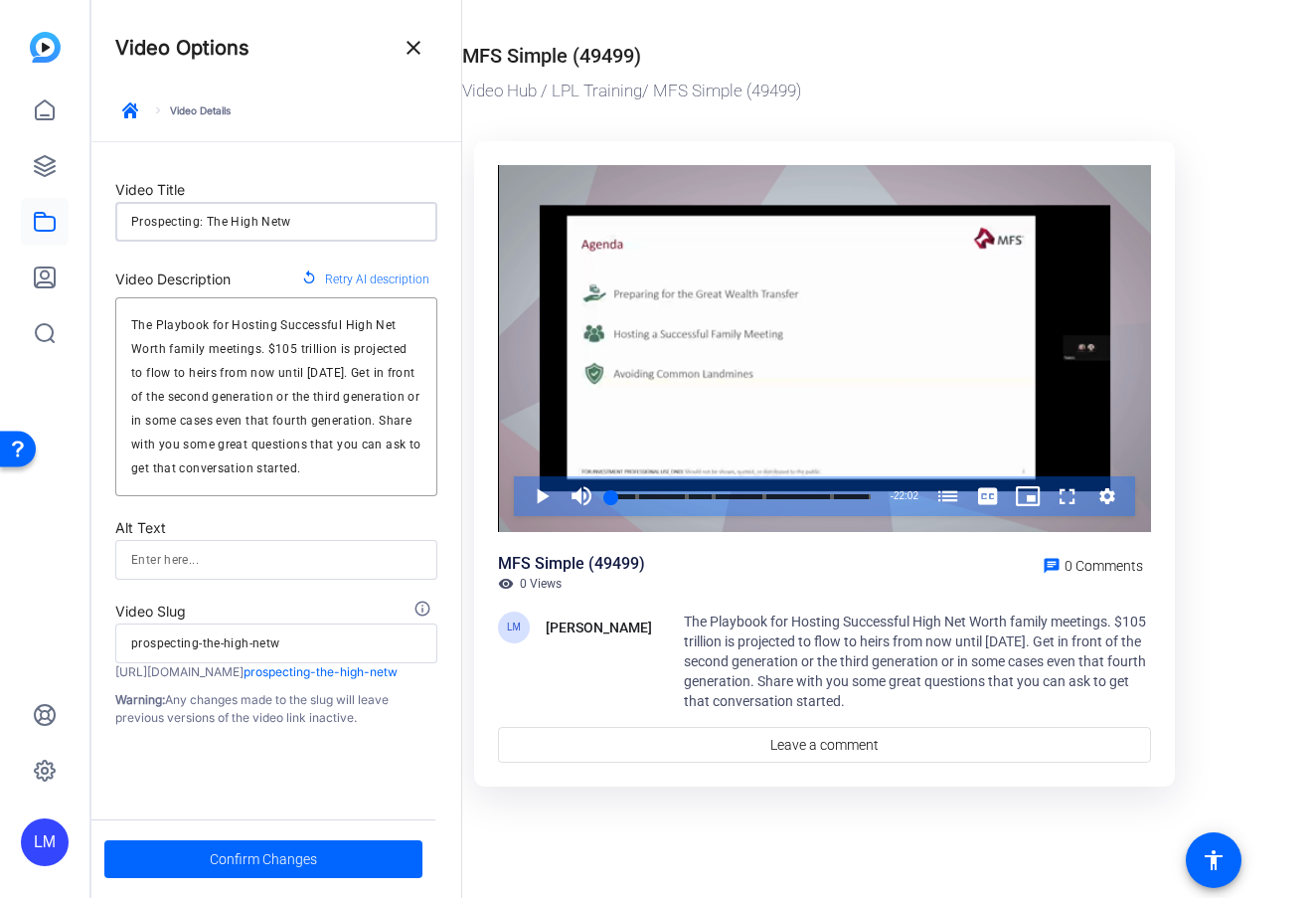 type on "Prospecting: The High Netwo" 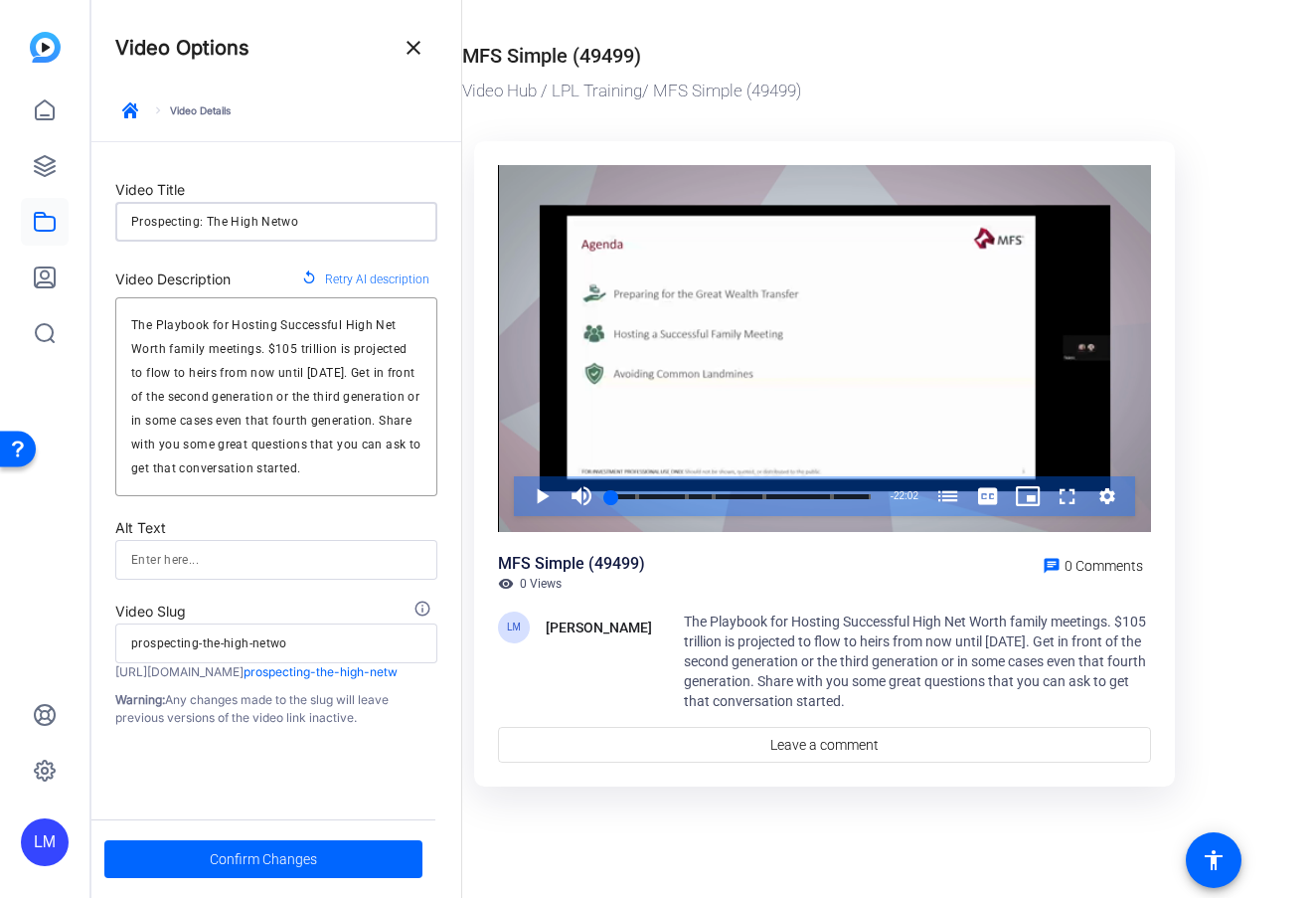 type on "Prospecting: The High Networ" 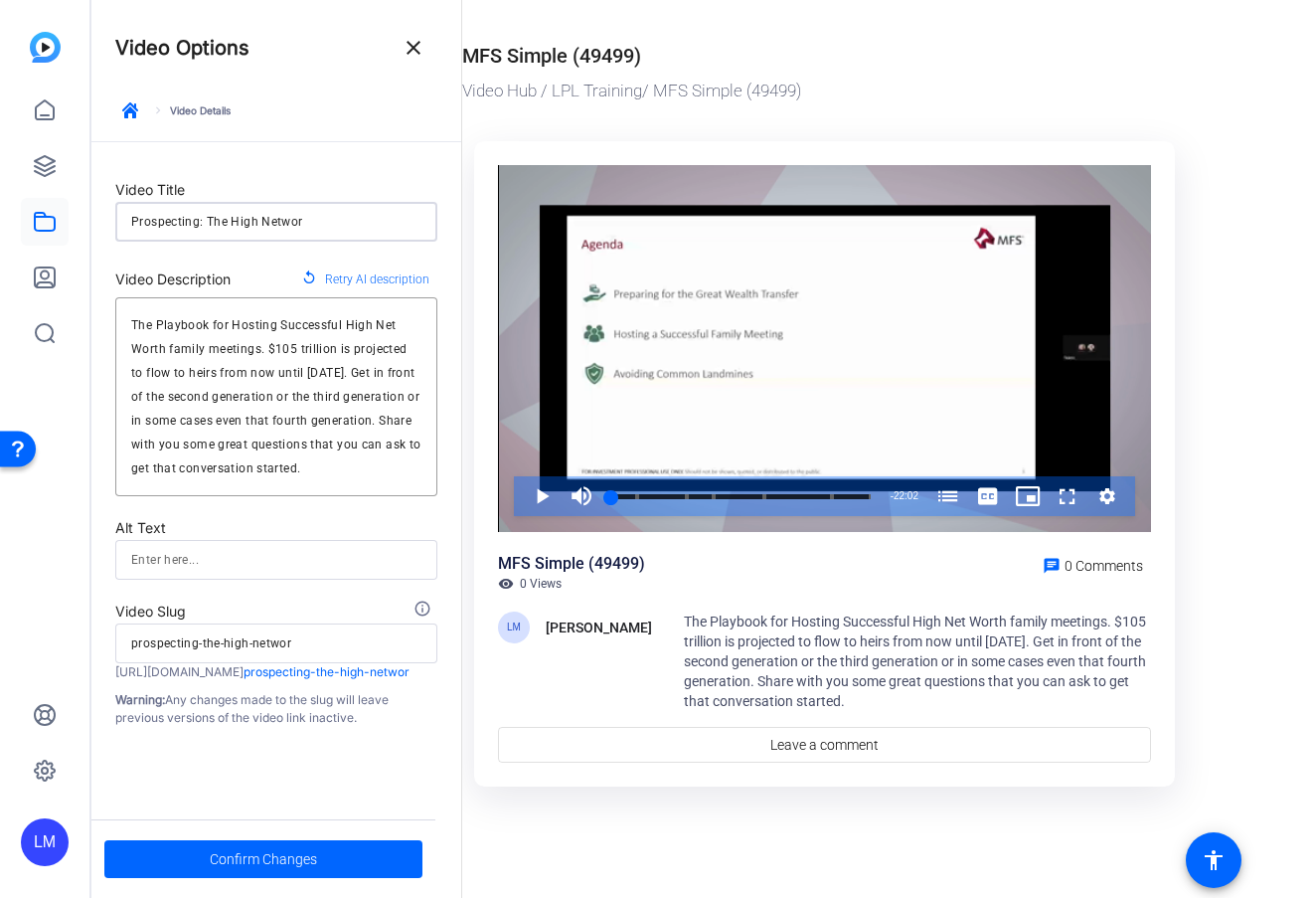 type on "Prospecting: The High Networt" 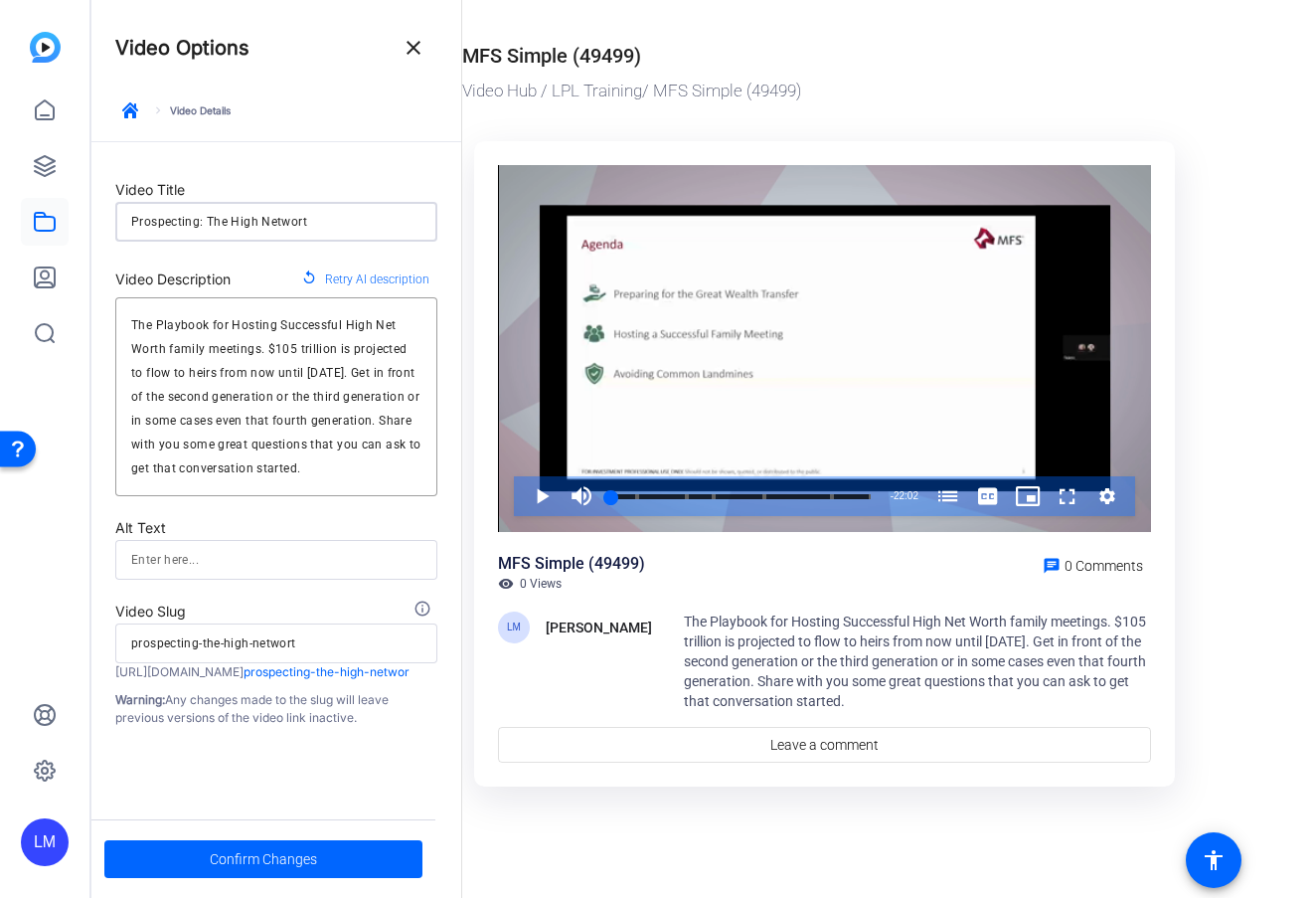 type on "Prospecting: The High Networth" 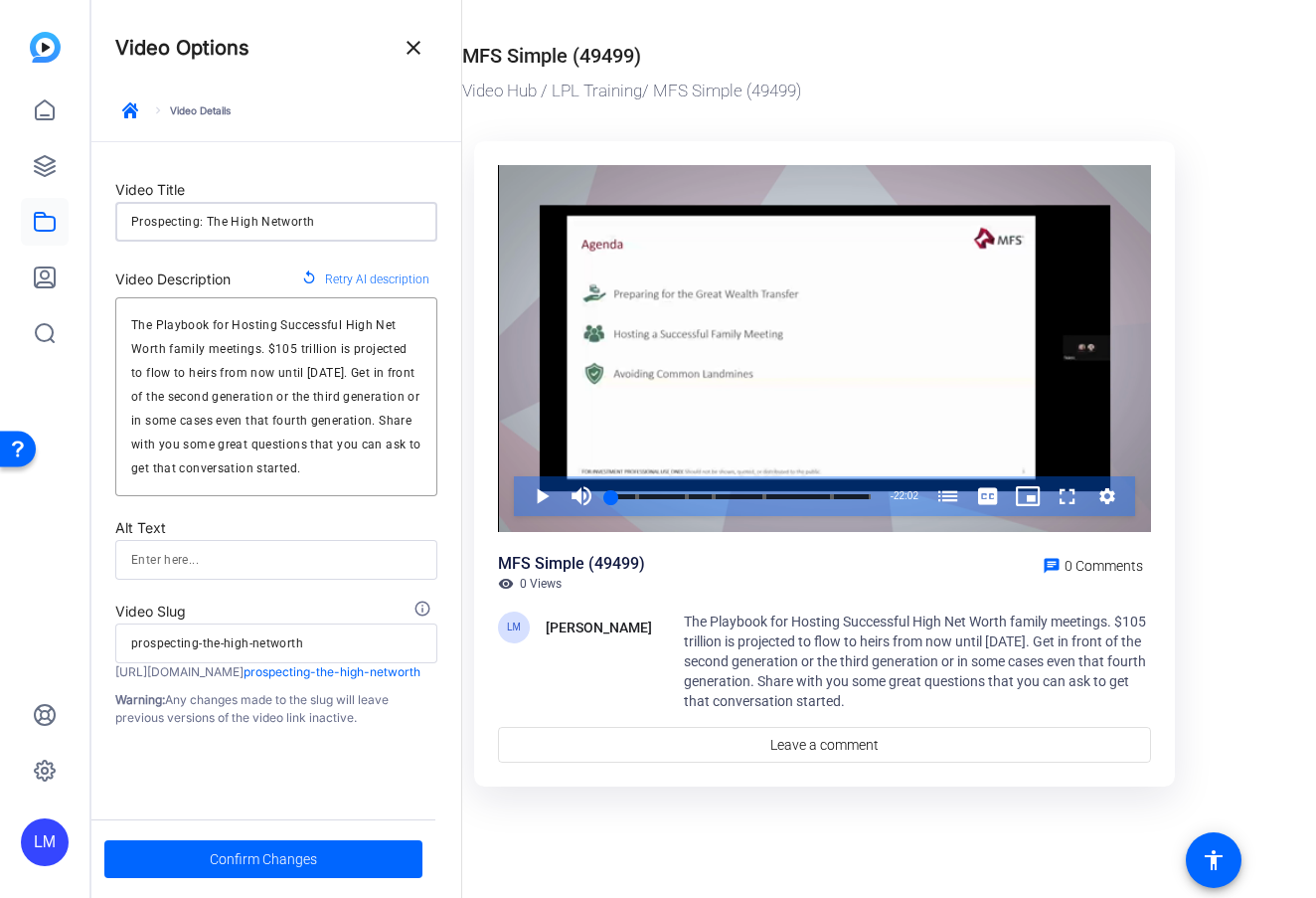 type on "Prospecting: The High Networth" 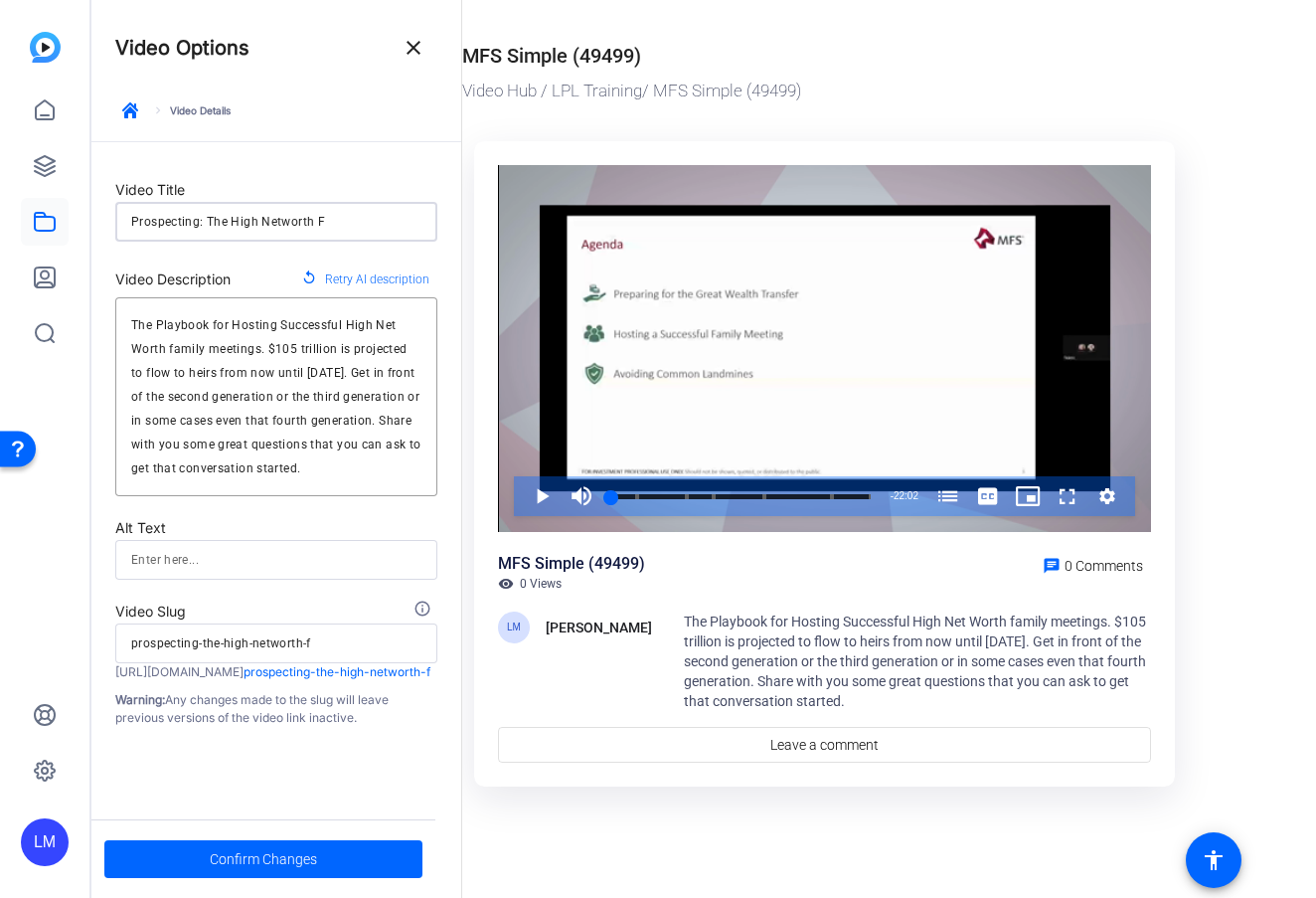 type on "Prospecting: The High Networth Fa" 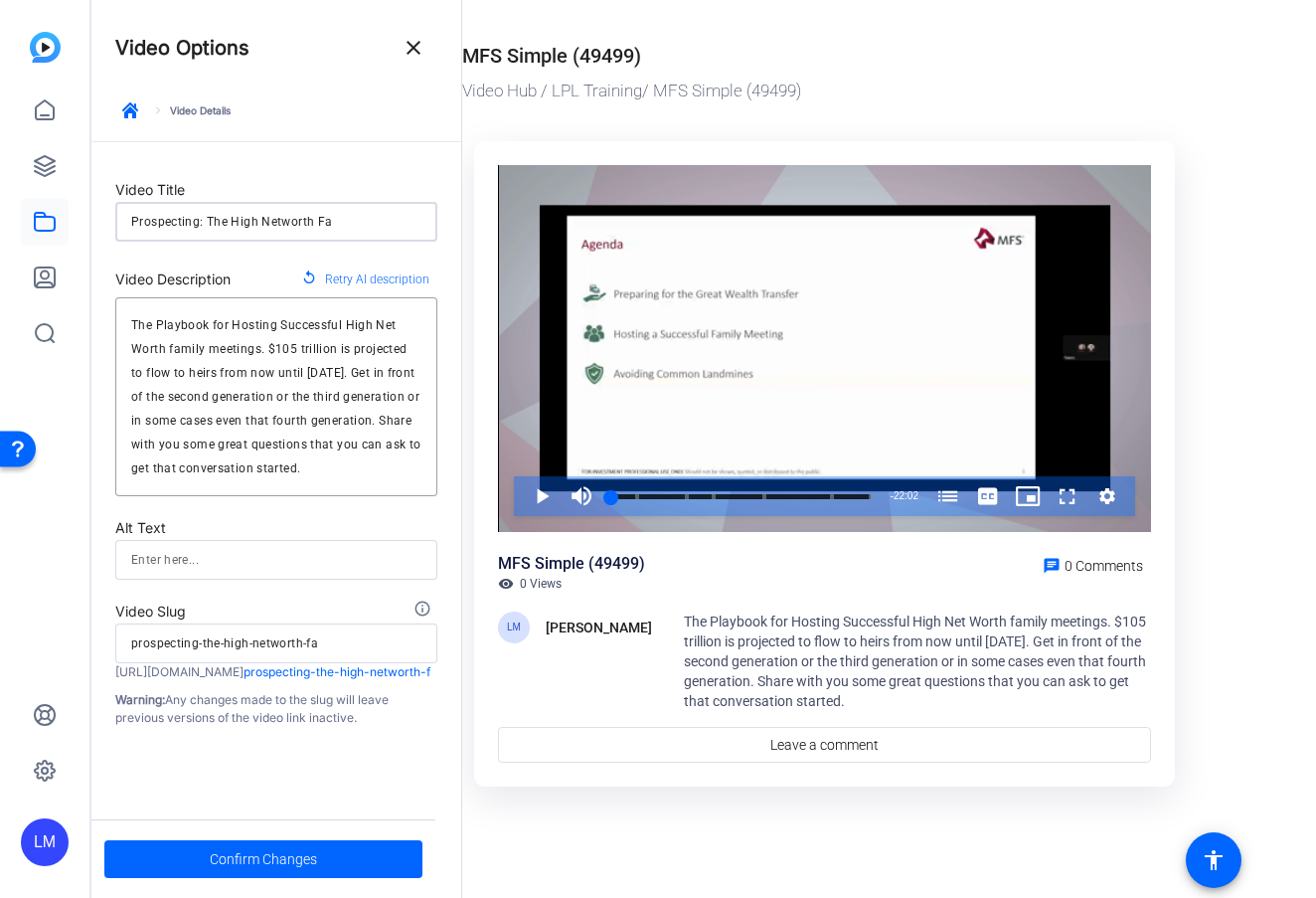 type on "Prospecting: The High Networth Fam" 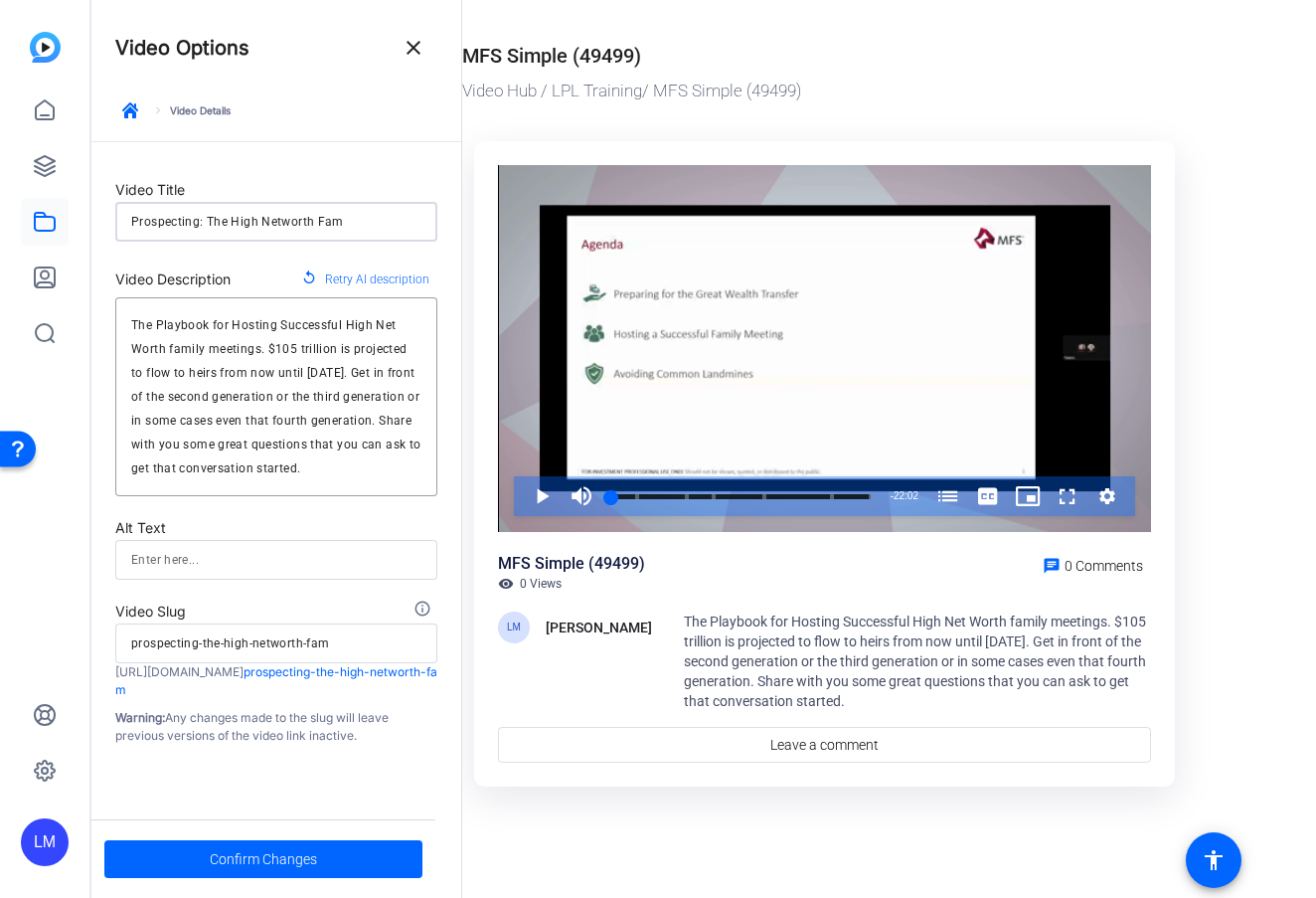 type on "Prospecting: The High Networth Fami" 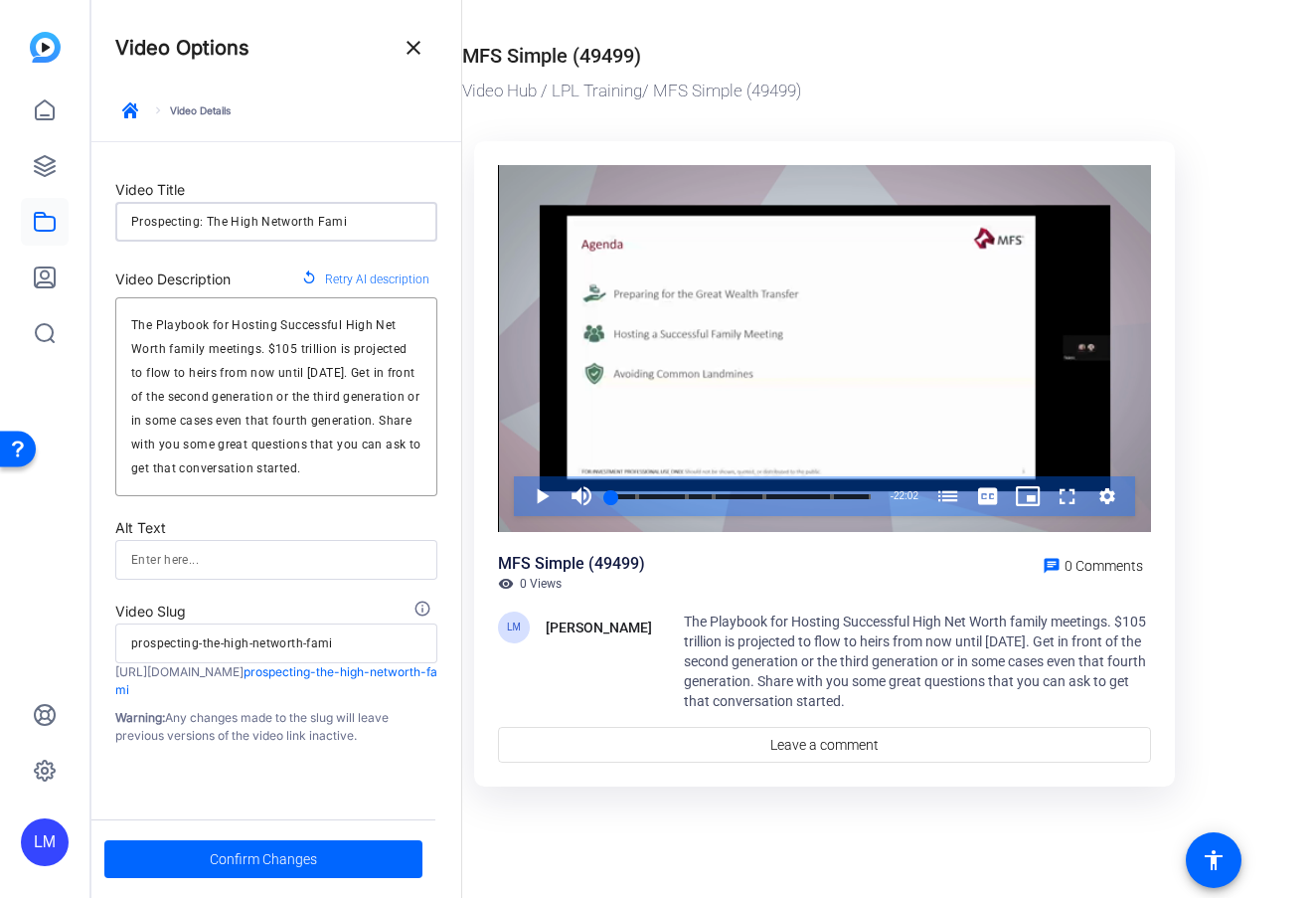 type on "Prospecting: The High Networth Famil" 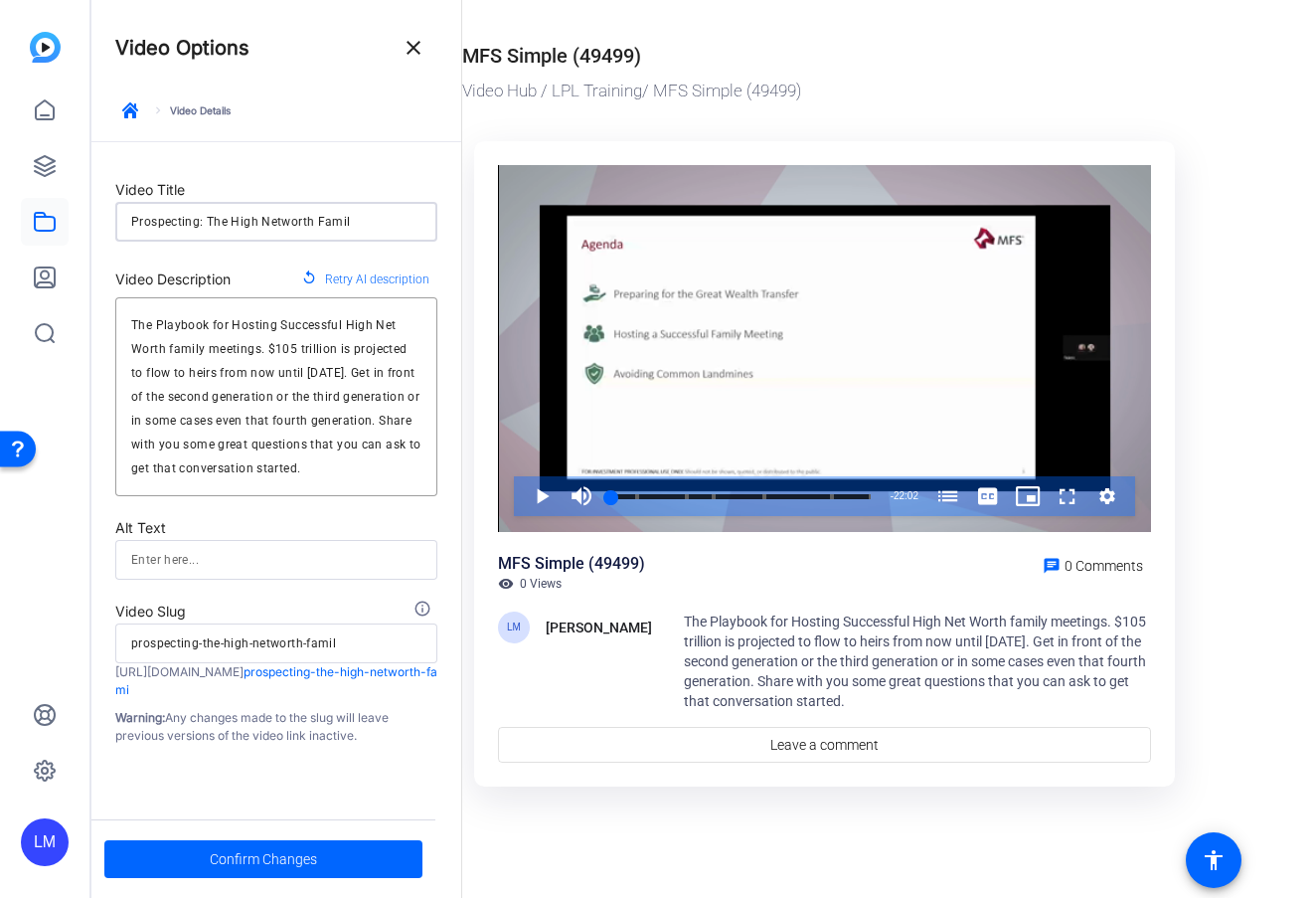 type on "Prospecting: The High Networth Family" 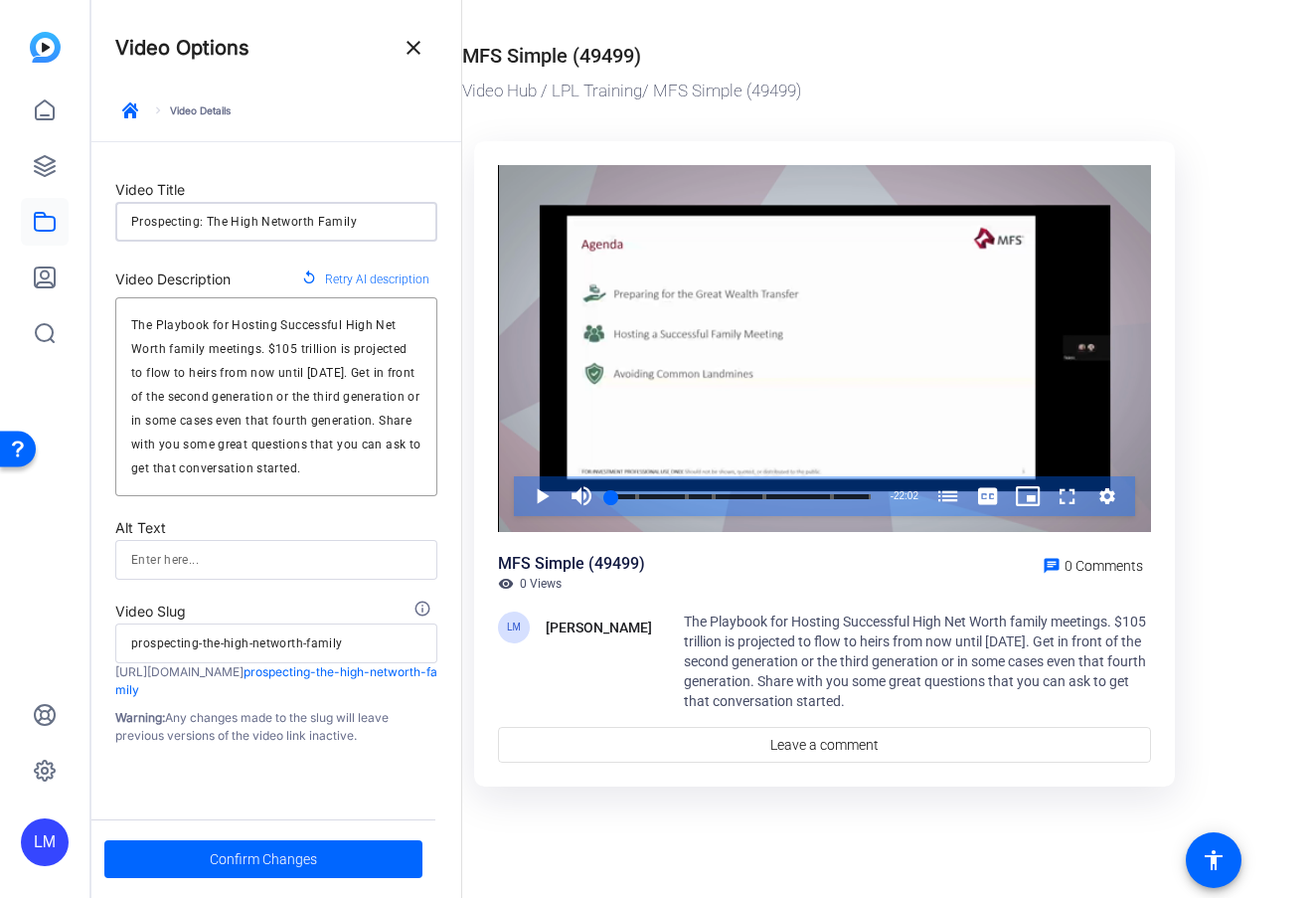 type on "Prospecting: The High Networth Family" 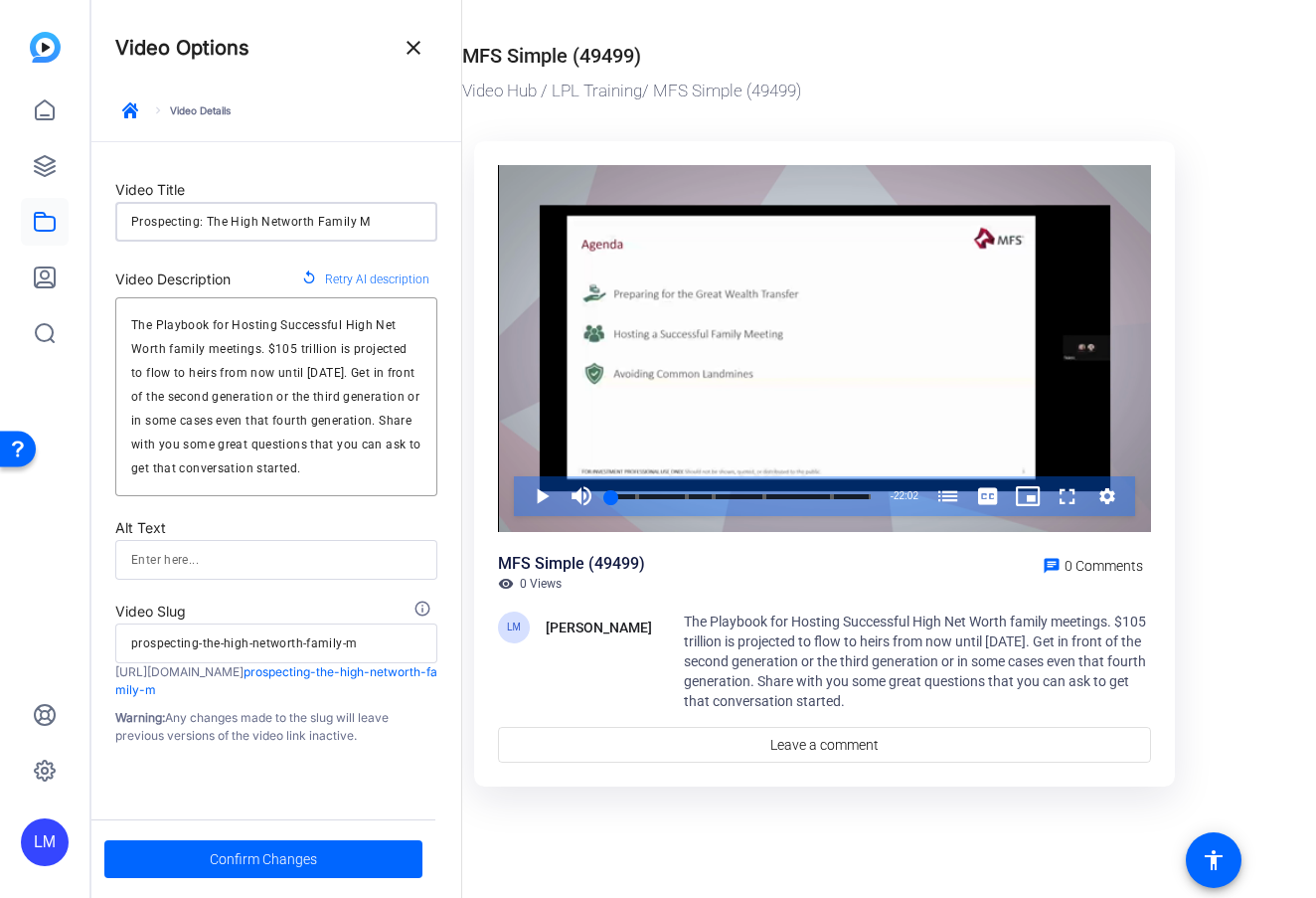 type on "Prospecting: The High Networth Family Me" 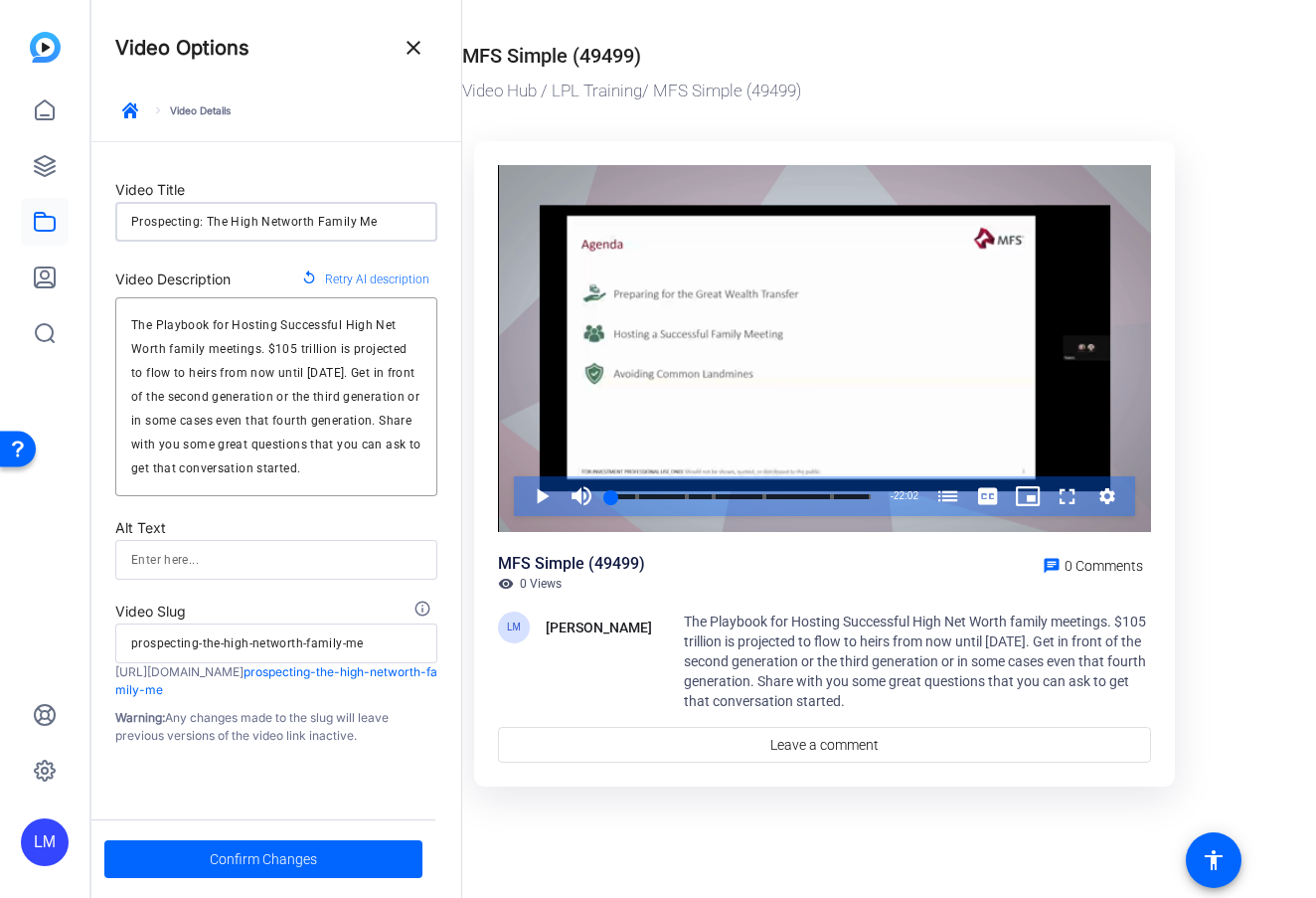 type on "Prospecting: The High Networth Family Mee" 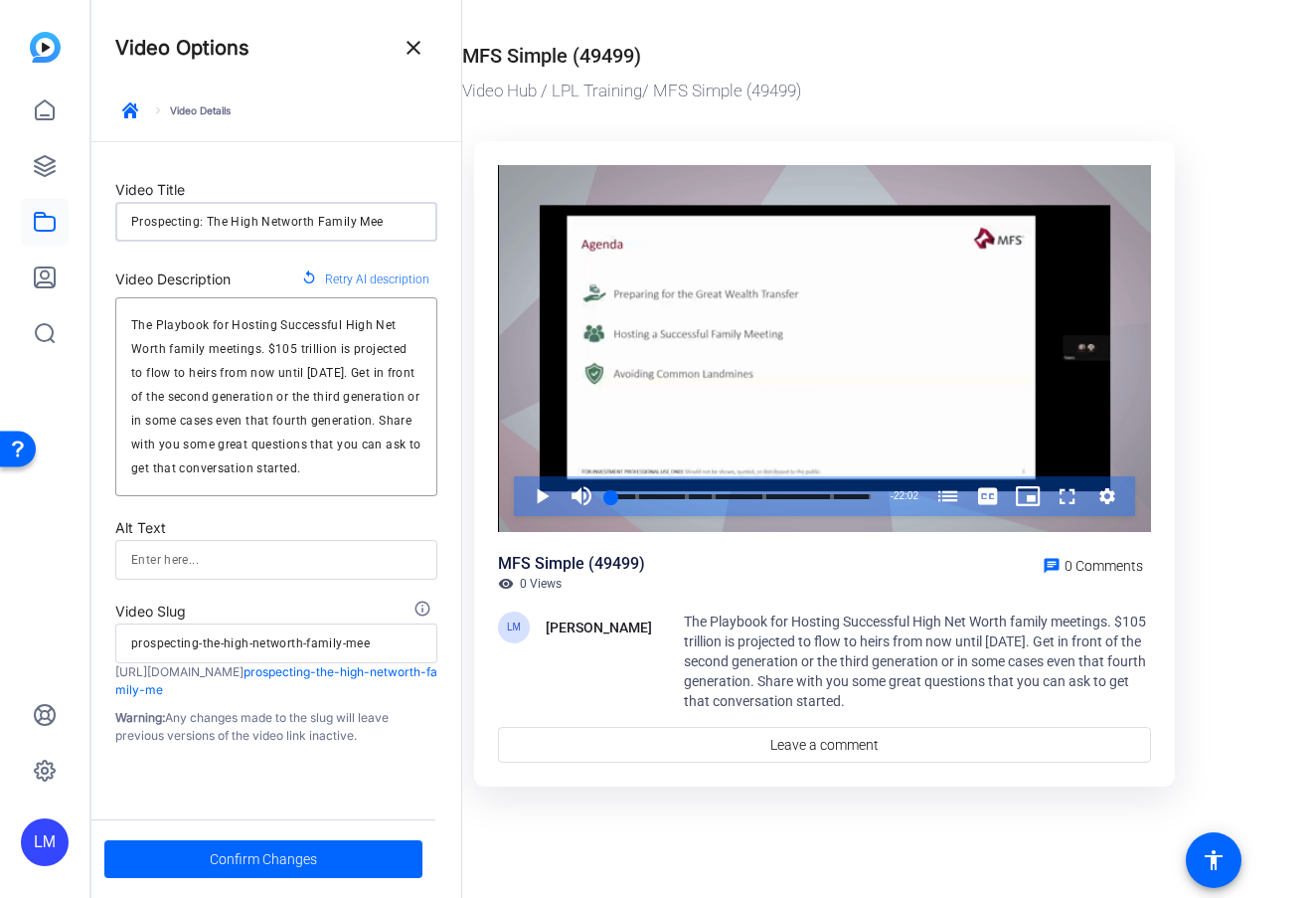 type on "Prospecting: The High Networth Family Meet" 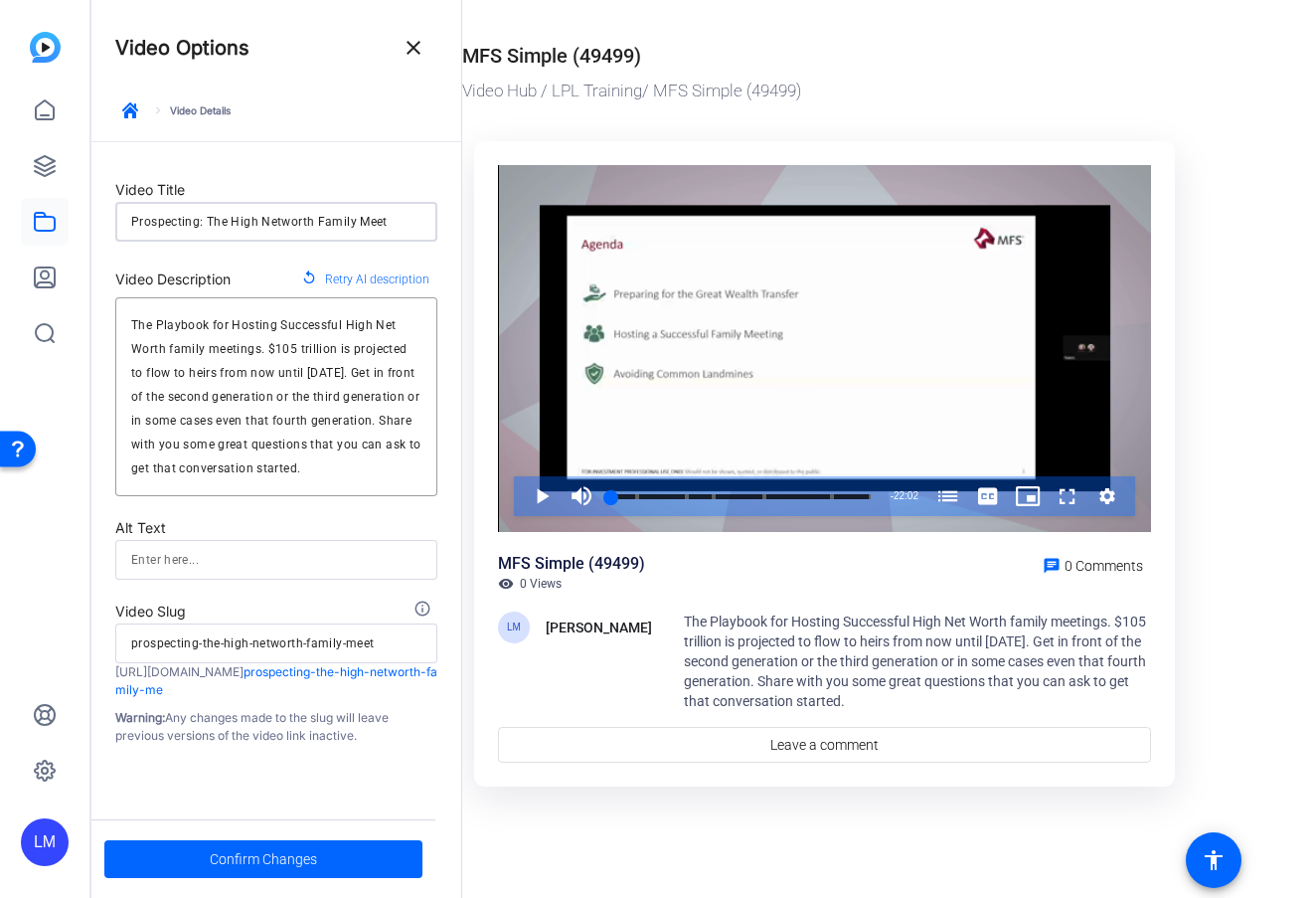 type on "Prospecting: The High Networth Family Meeti" 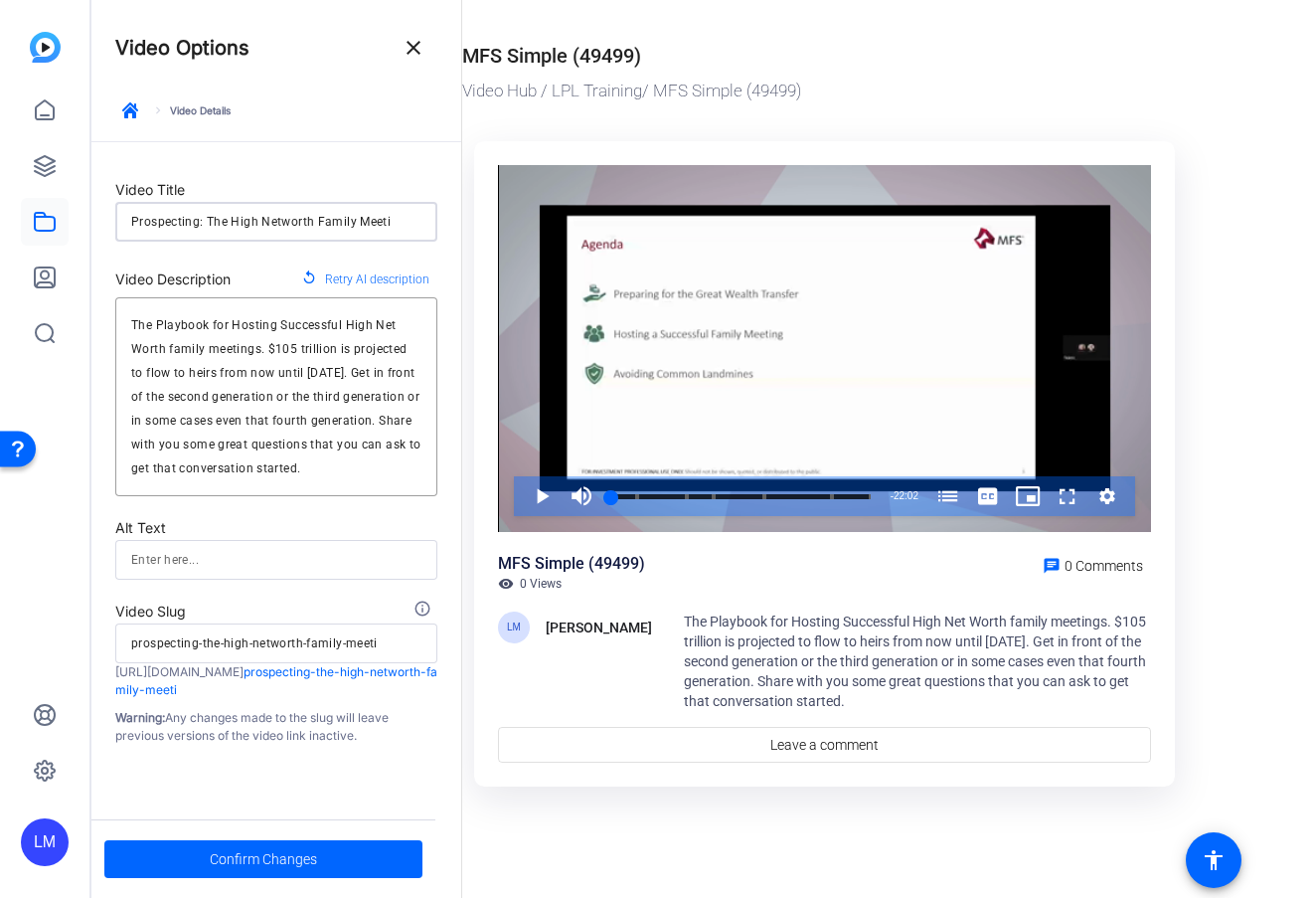 type on "Prospecting: The High Networth Family Meetin" 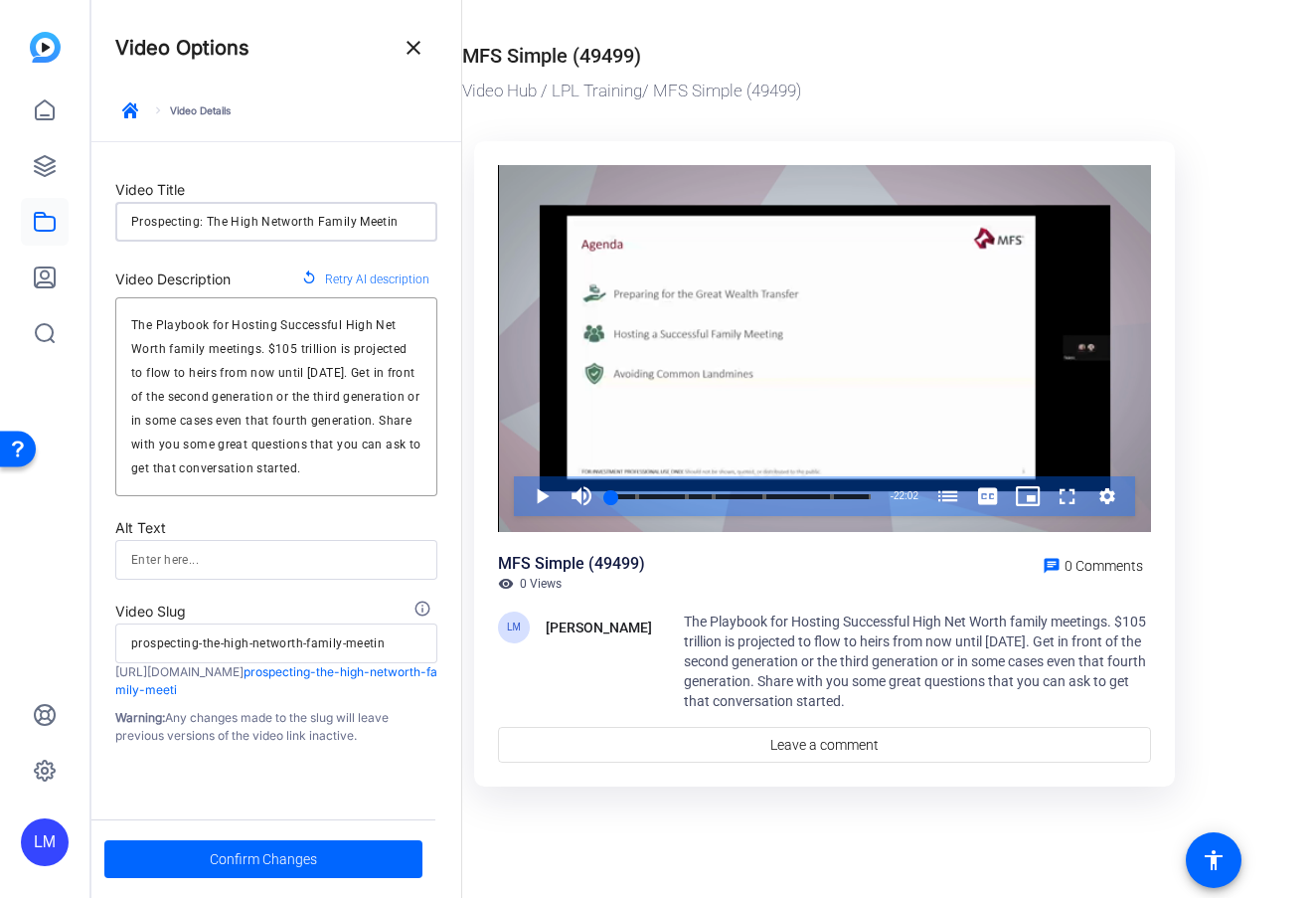 type on "Prospecting: The High Networth Family Meeting" 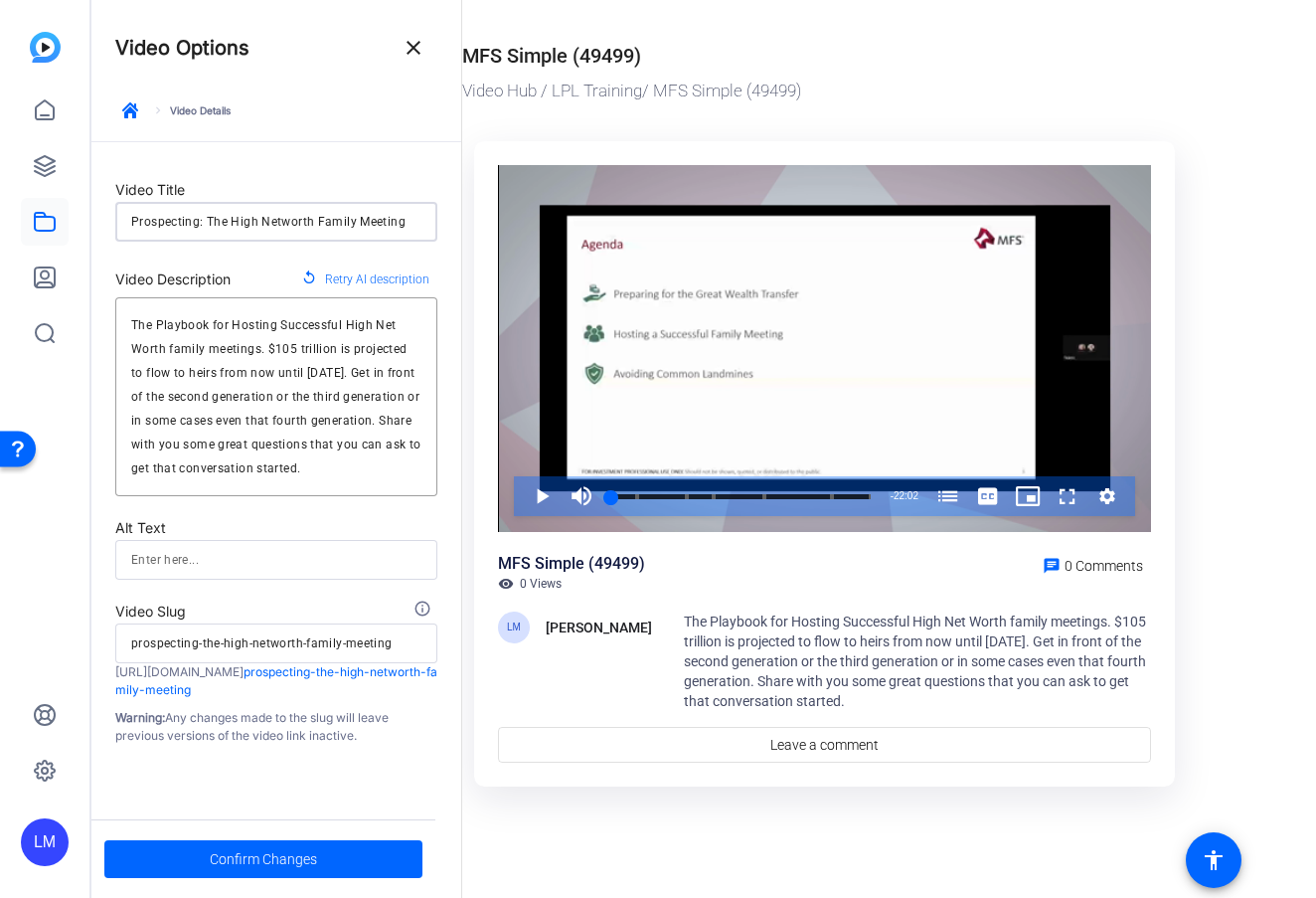 type on "Prospecting: The High Net-worth Family Meeting" 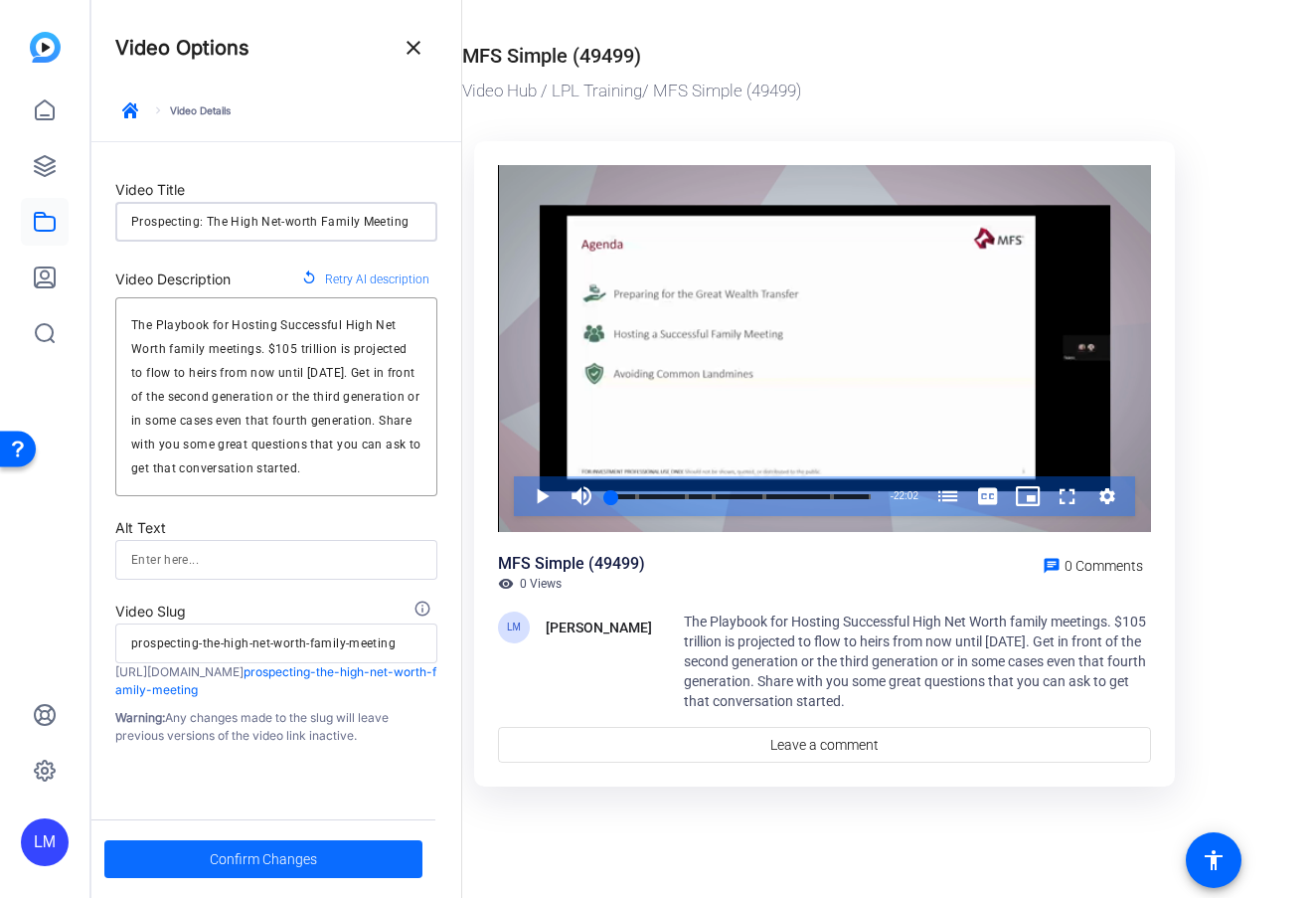 type on "Prospecting: The High Net-worth Family Meeting" 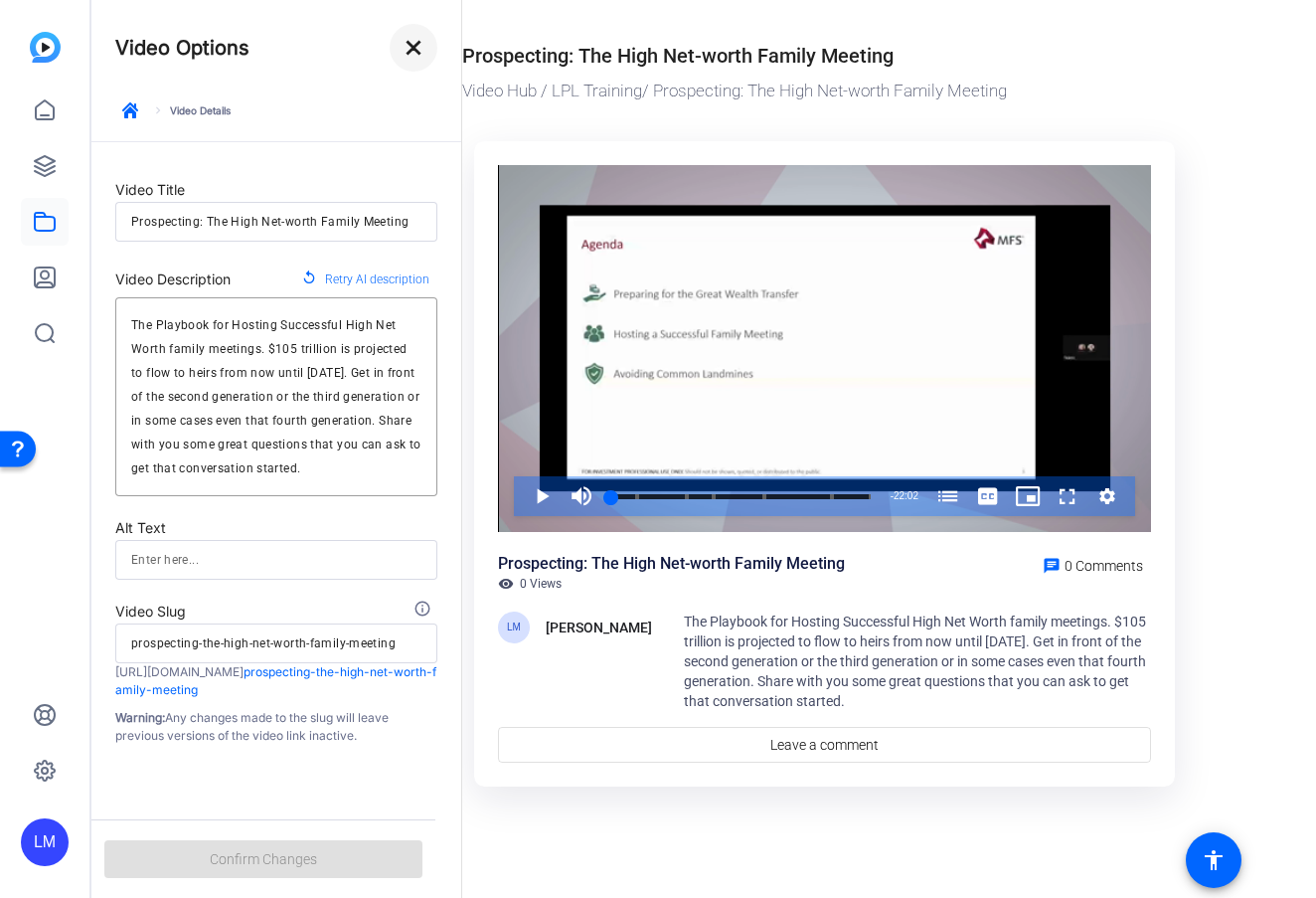 click on "close" 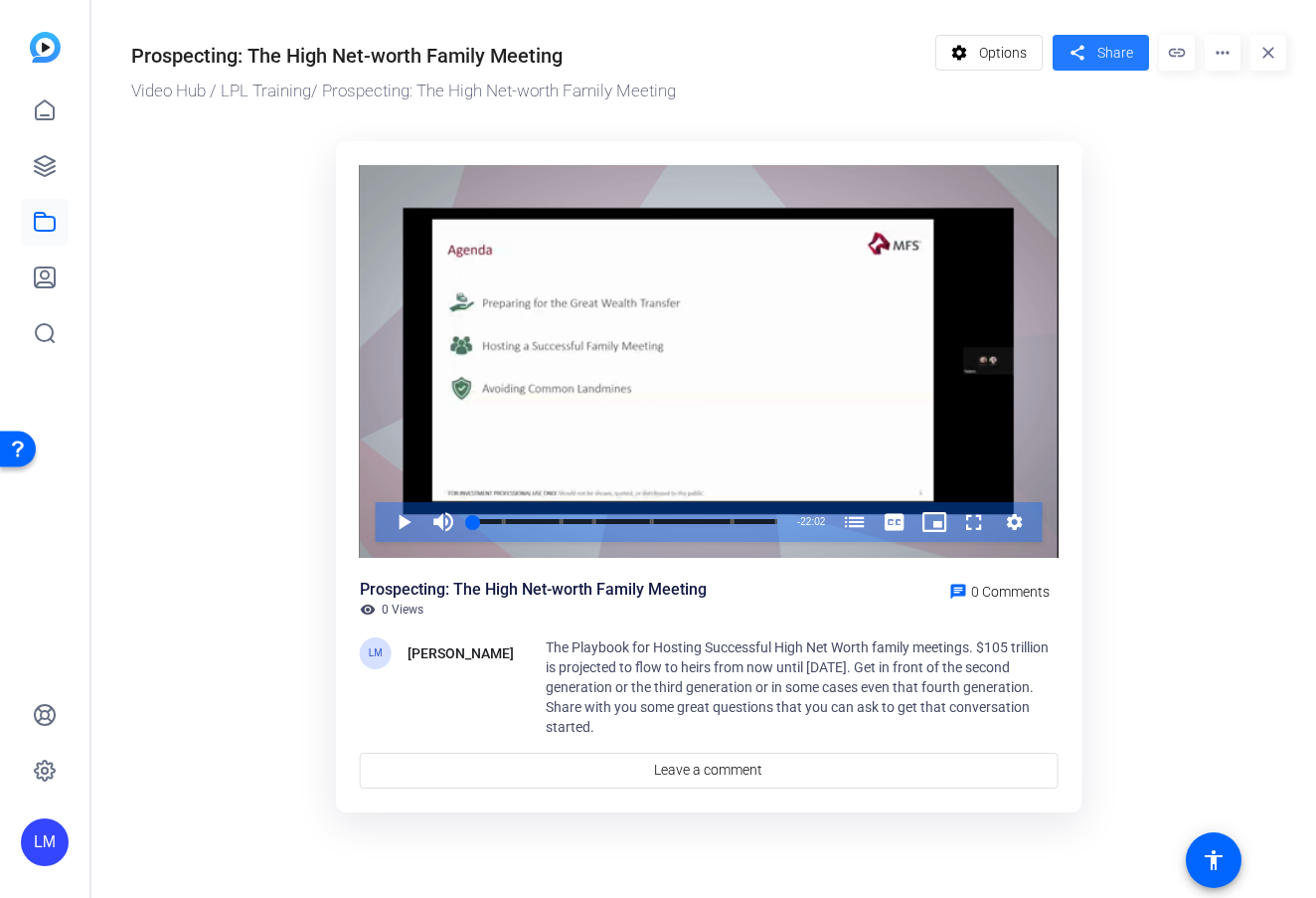 click on "Share" 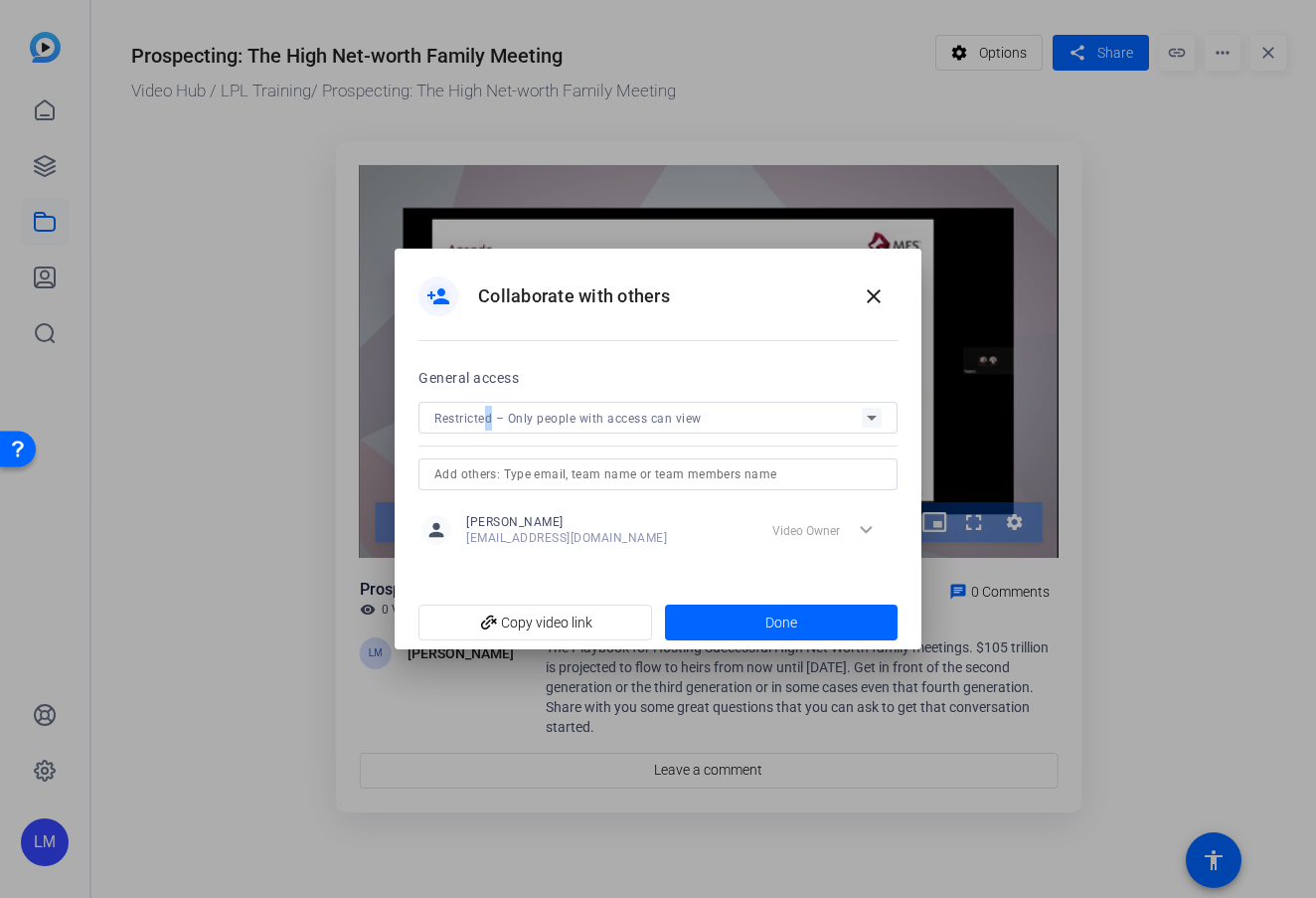 click on "Restricted – Only people with access can view" at bounding box center (568, 419) 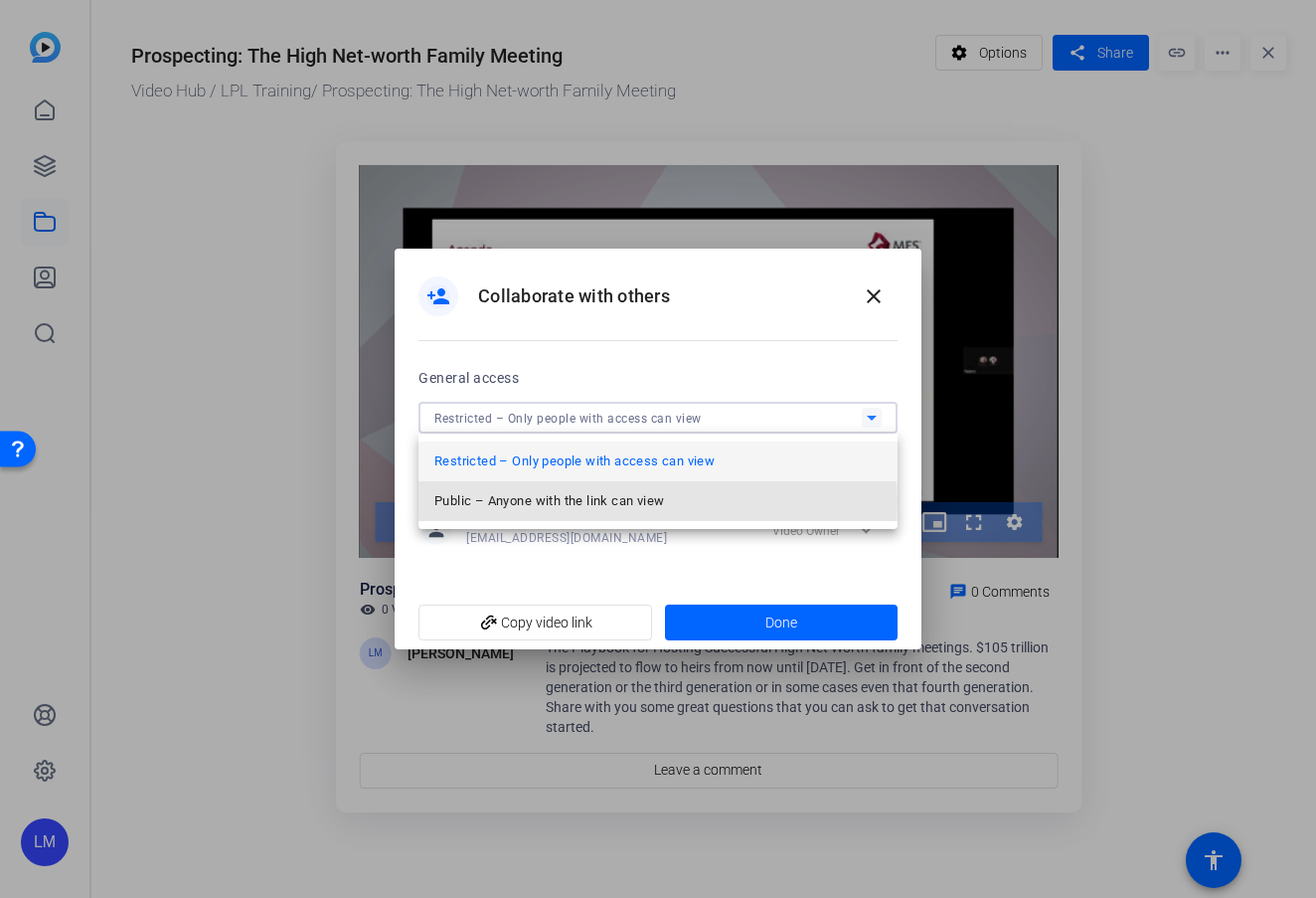 click on "Public – Anyone with the link can view" at bounding box center [549, 501] 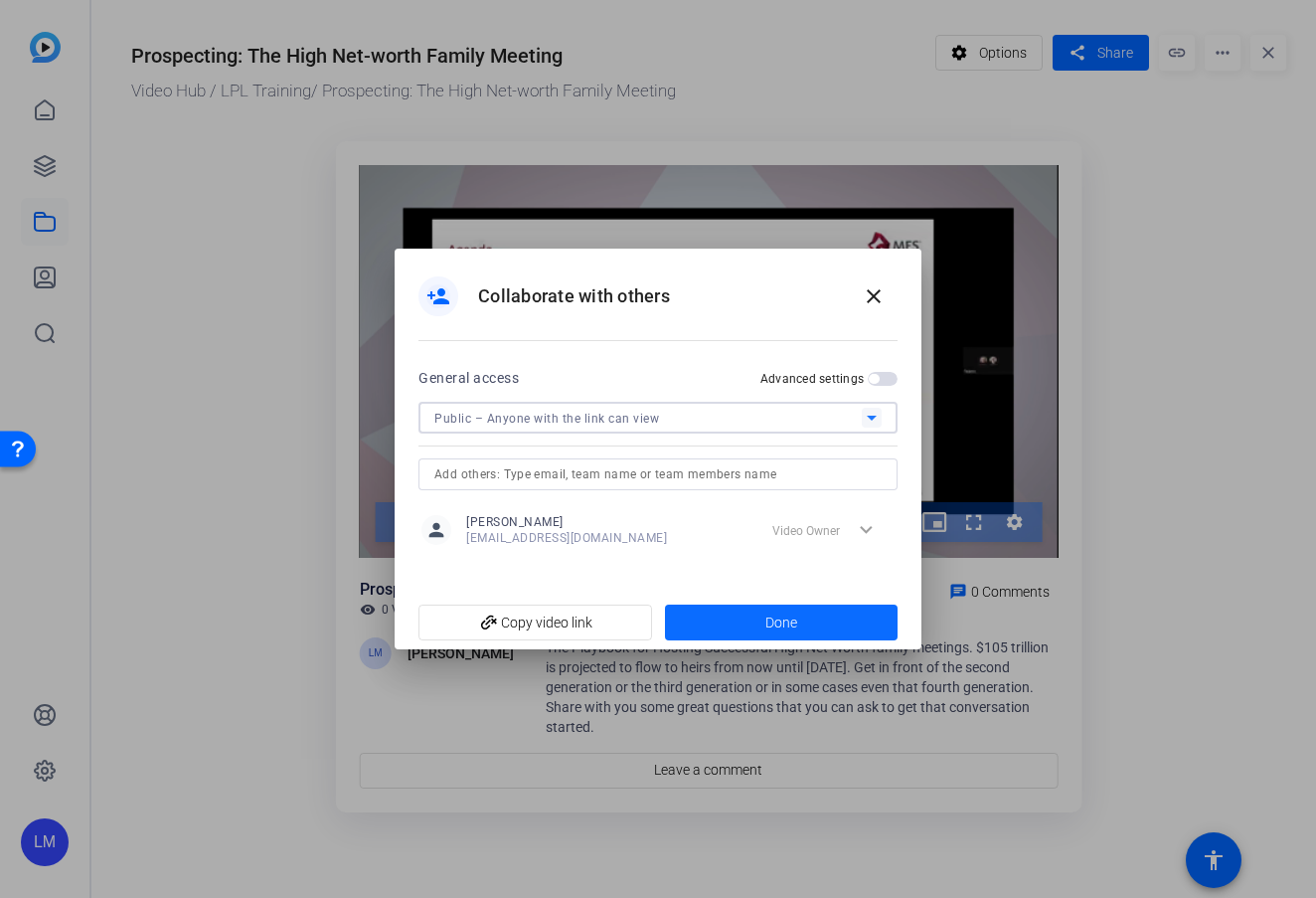 click 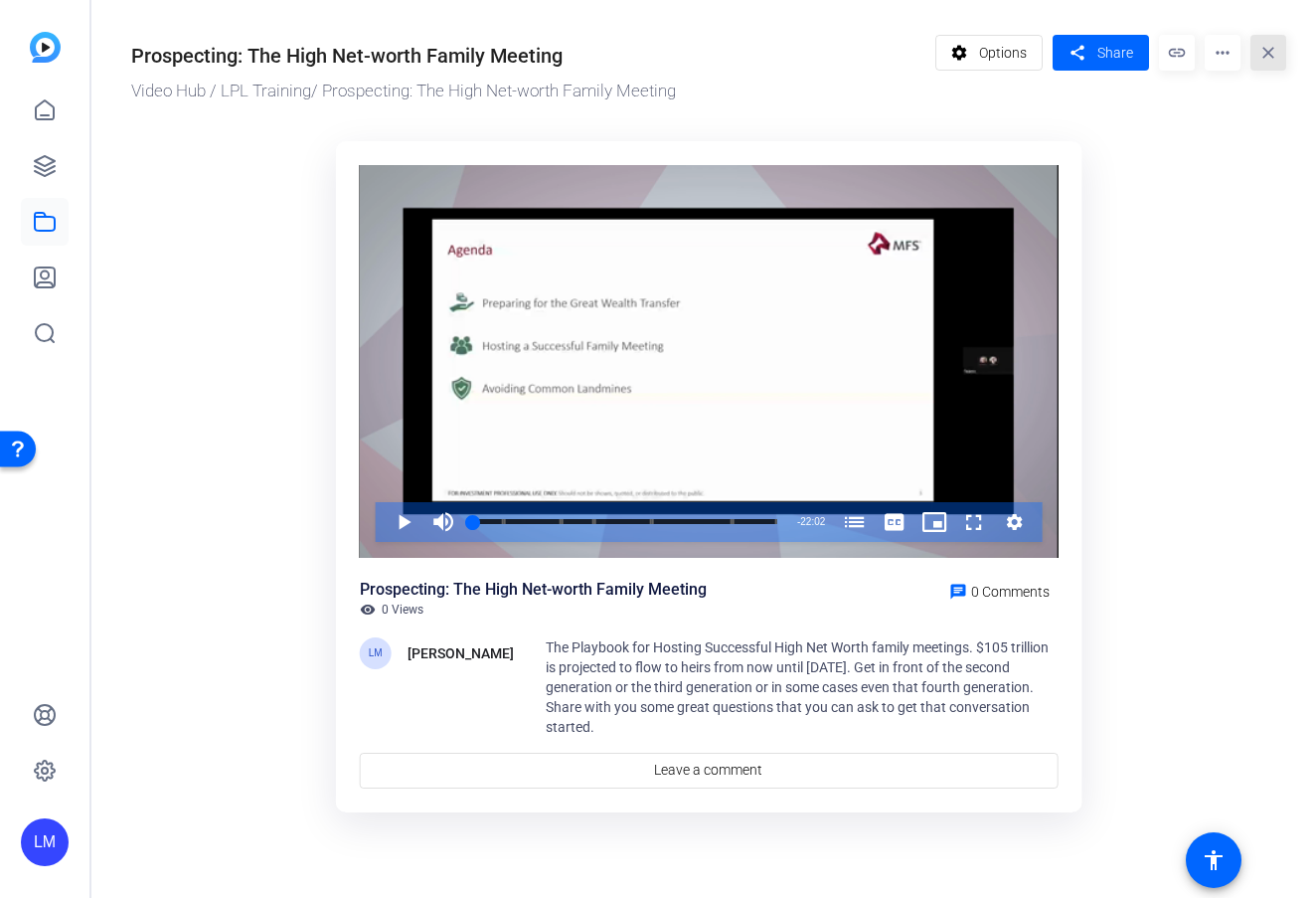 click on "close" 